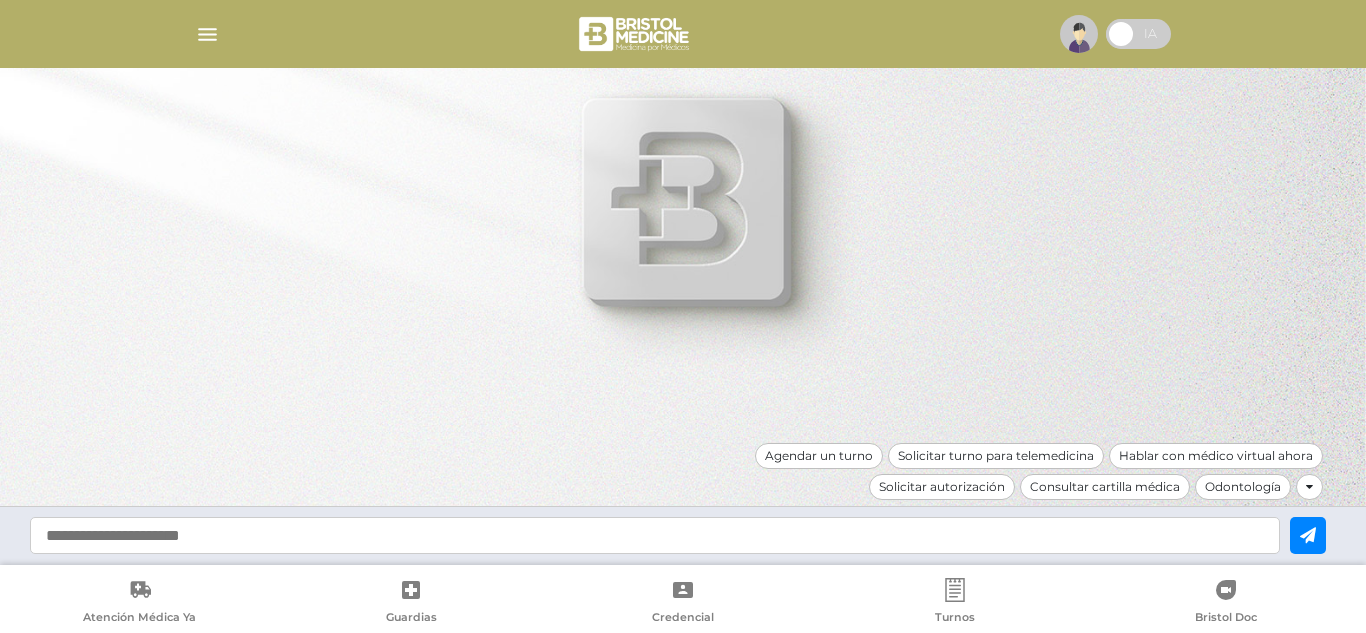 scroll, scrollTop: 0, scrollLeft: 0, axis: both 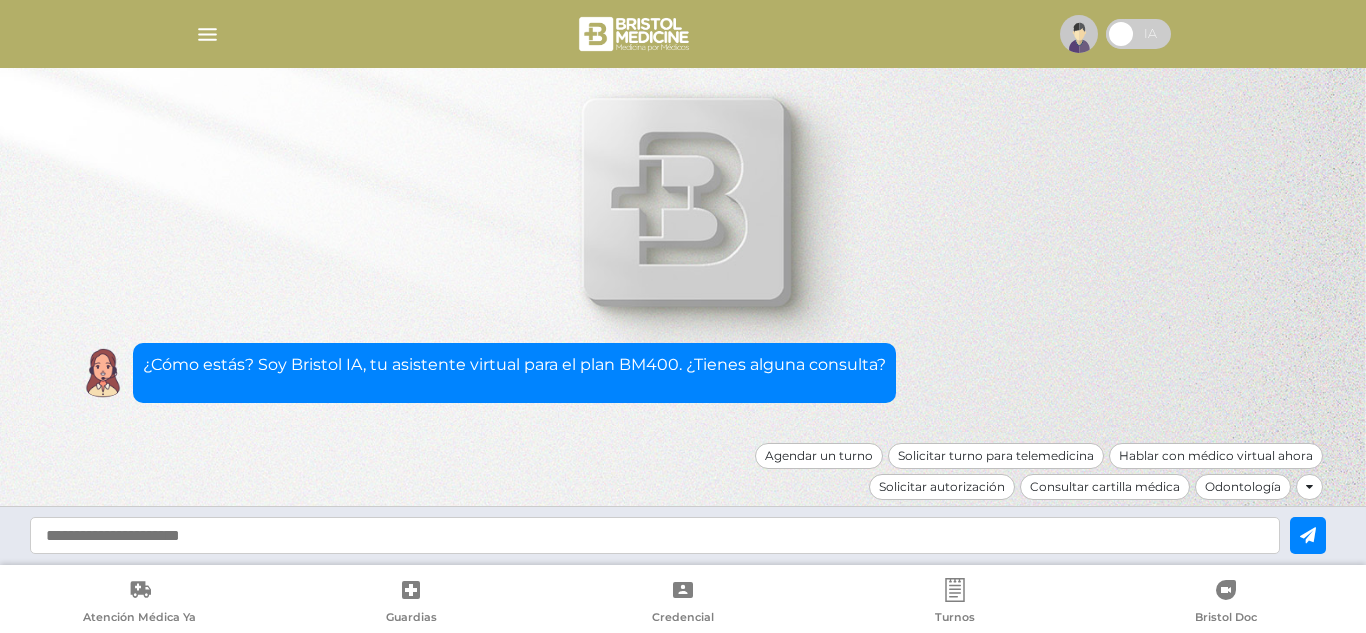 click at bounding box center [207, 34] 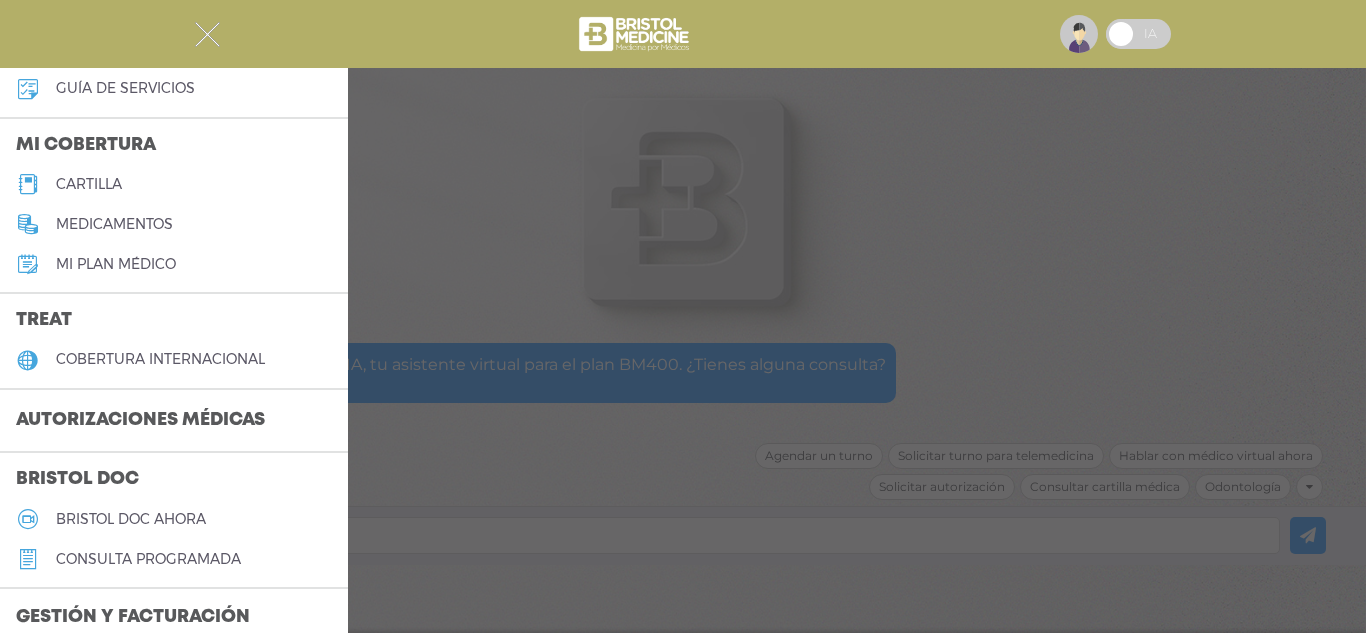 scroll, scrollTop: 201, scrollLeft: 0, axis: vertical 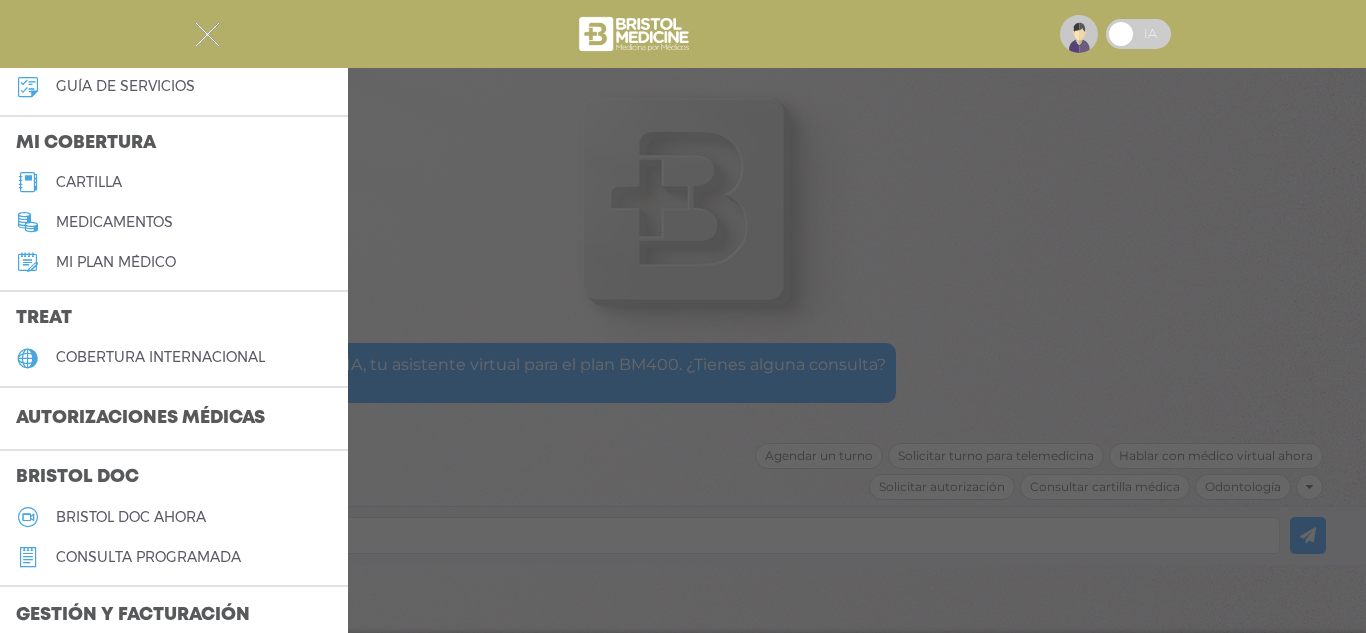 click on "Autorizaciones médicas" at bounding box center [140, 419] 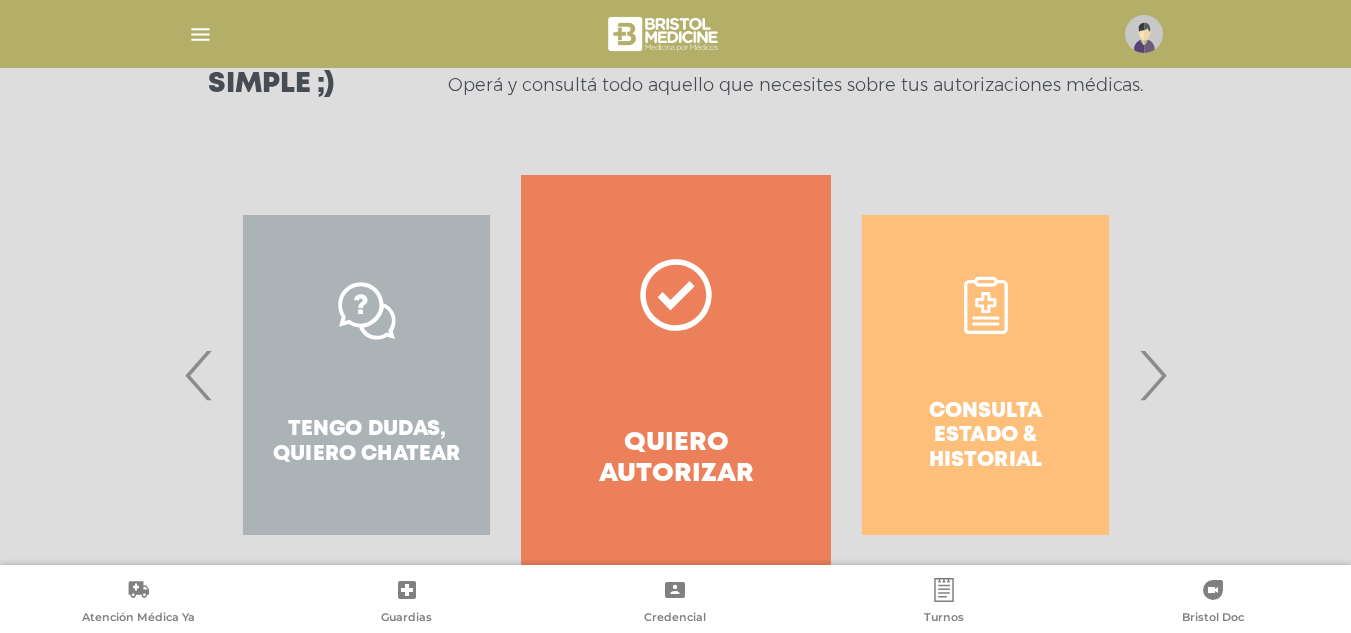 scroll, scrollTop: 371, scrollLeft: 0, axis: vertical 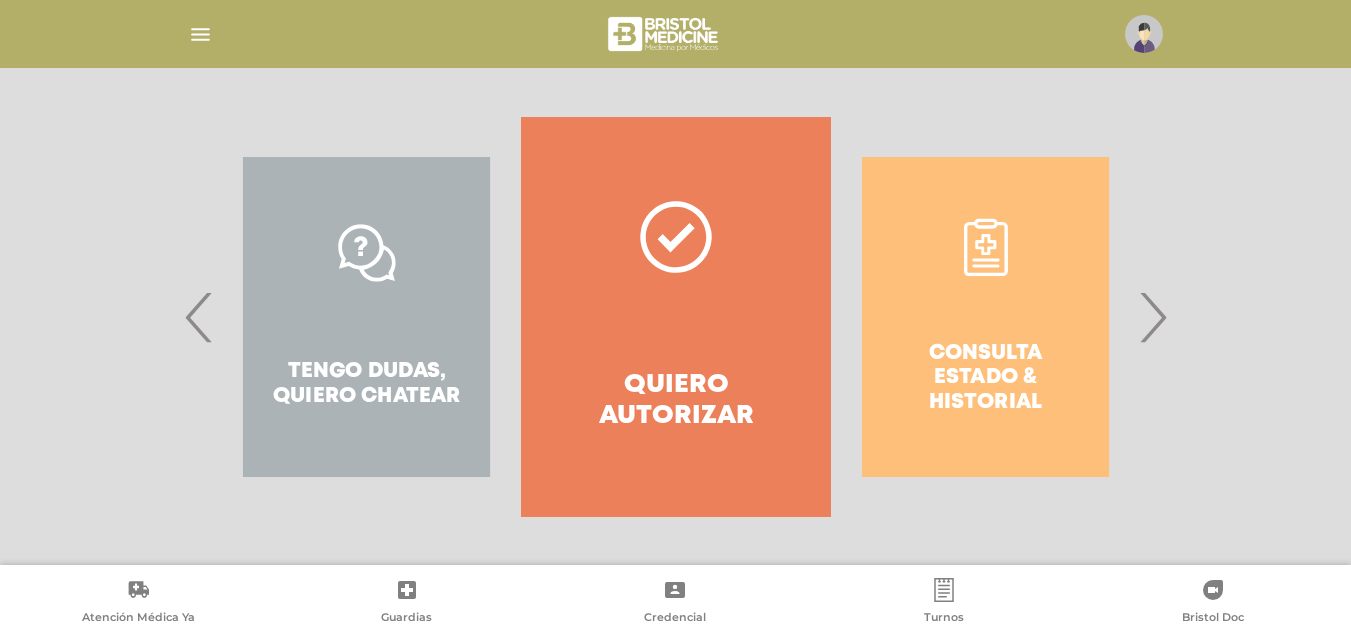 click on "›" at bounding box center (1152, 317) 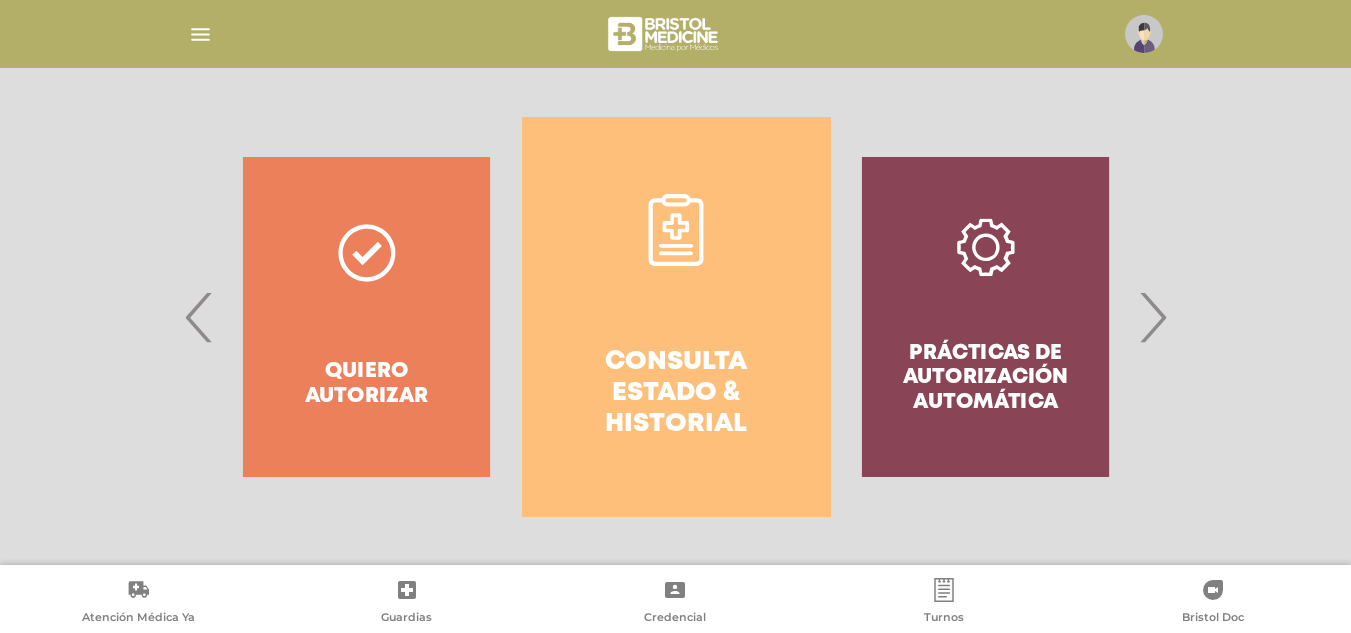 click on "Consulta estado & historial" at bounding box center [676, 394] 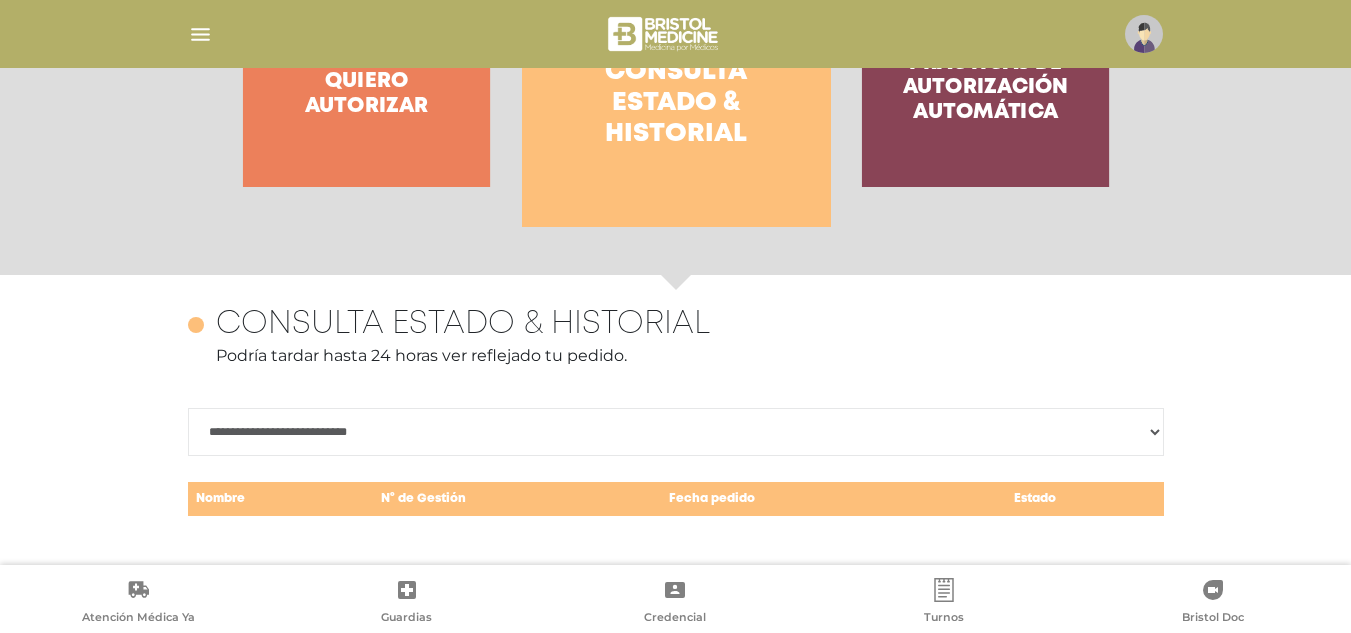 scroll, scrollTop: 868, scrollLeft: 0, axis: vertical 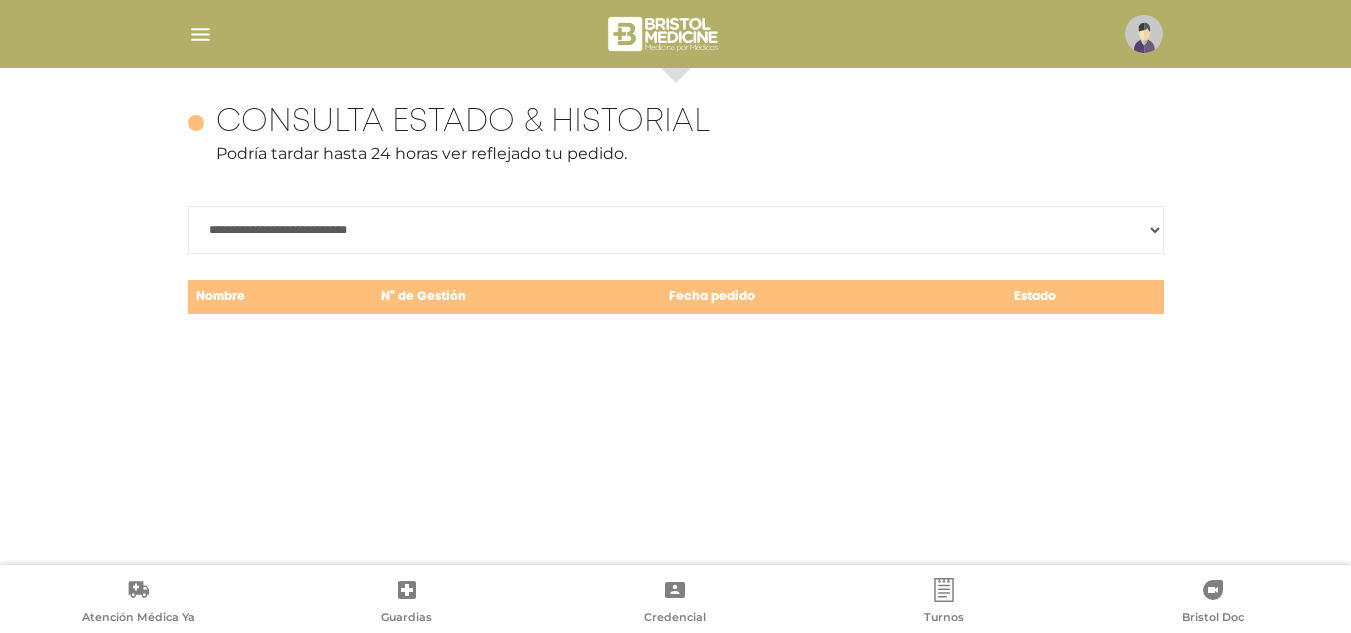 click on "**********" at bounding box center (676, 230) 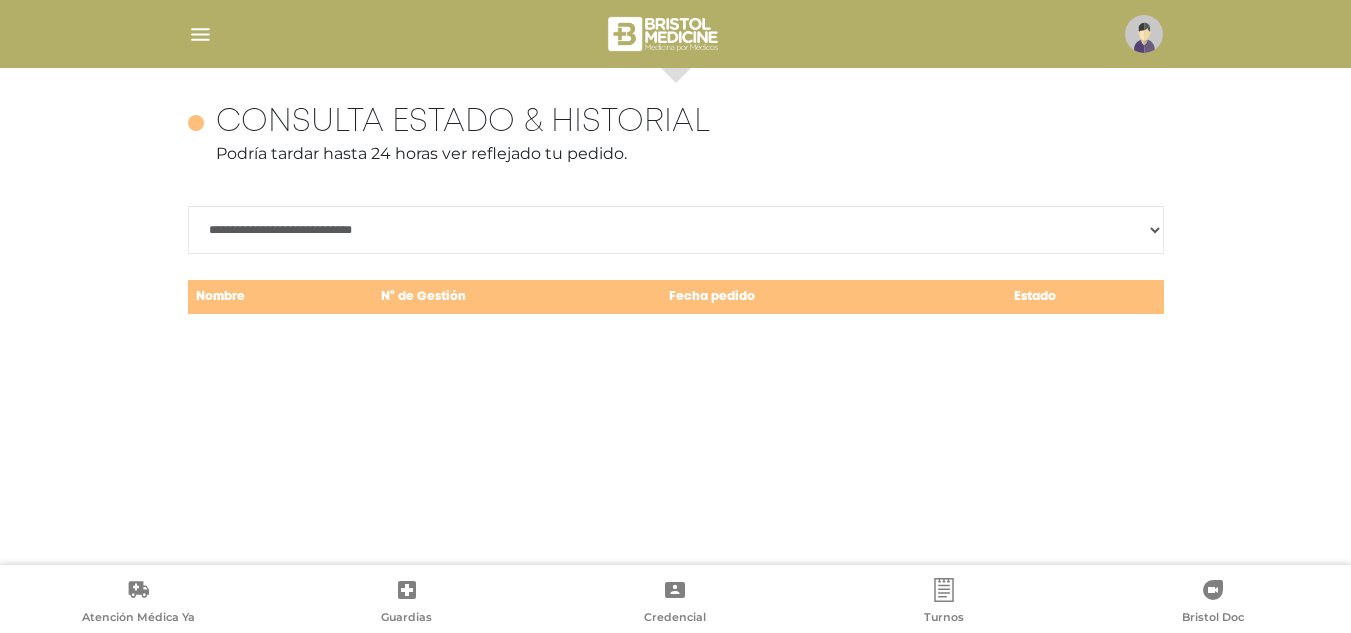 click on "**********" at bounding box center [676, 230] 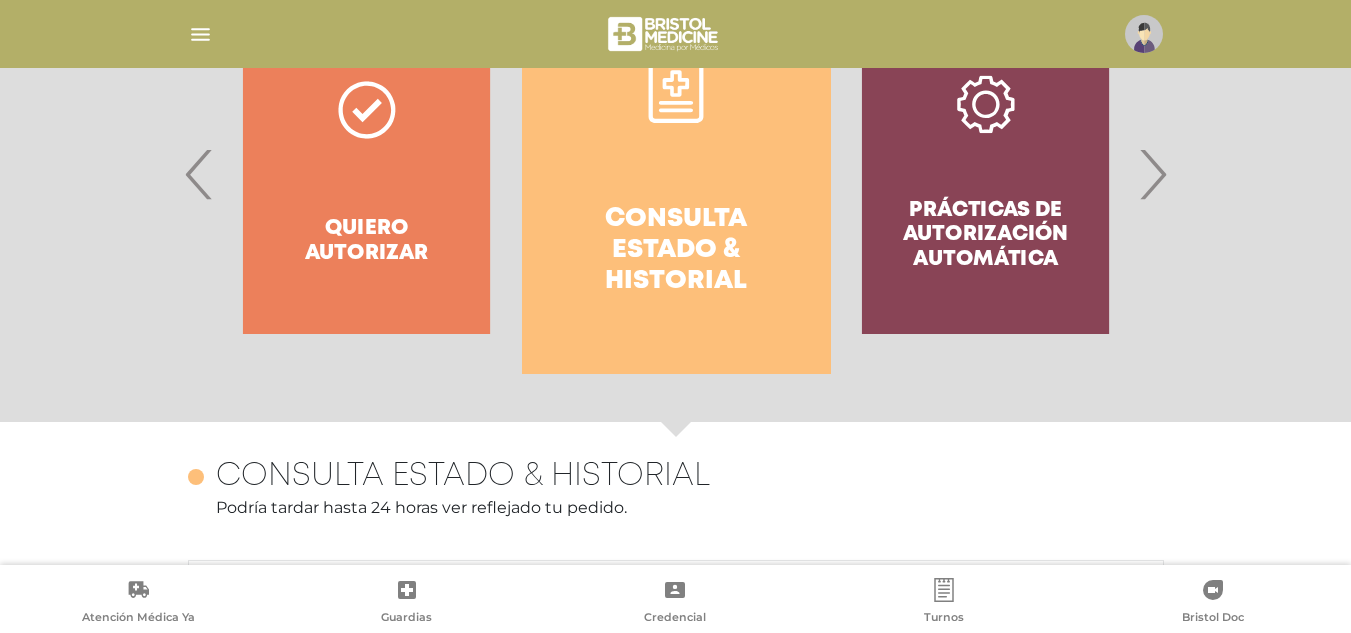 scroll, scrollTop: 512, scrollLeft: 0, axis: vertical 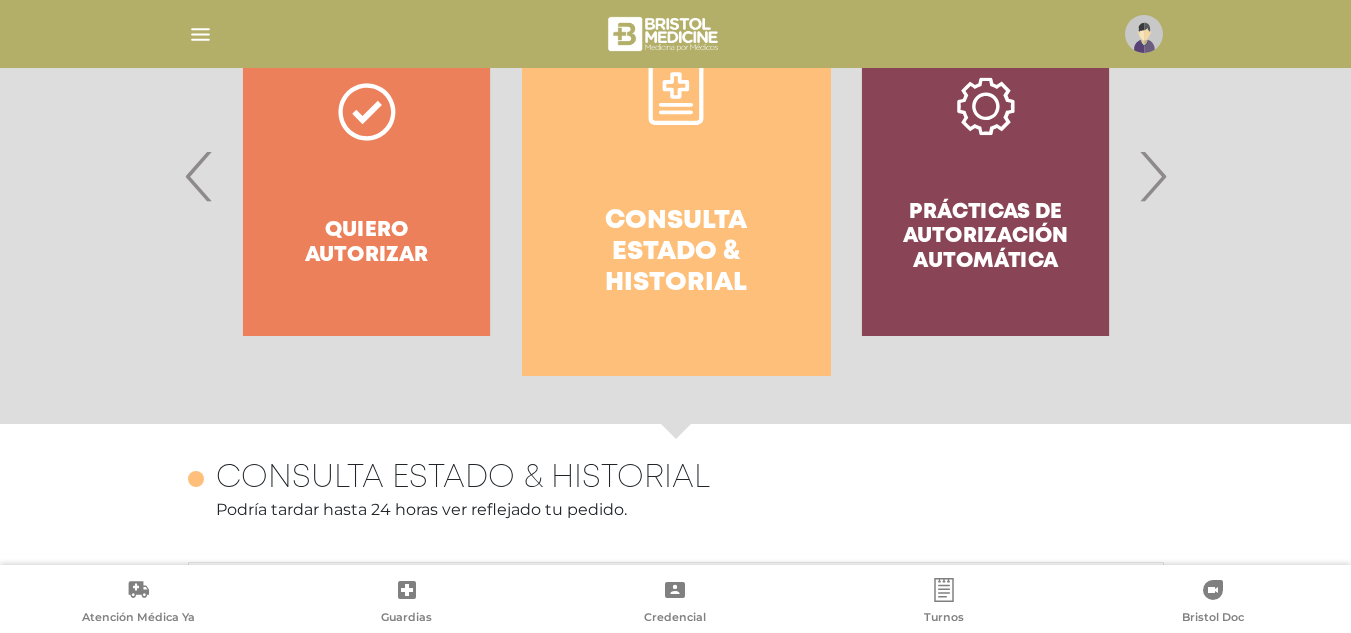 click on "Prácticas de autorización automática" at bounding box center [985, 176] 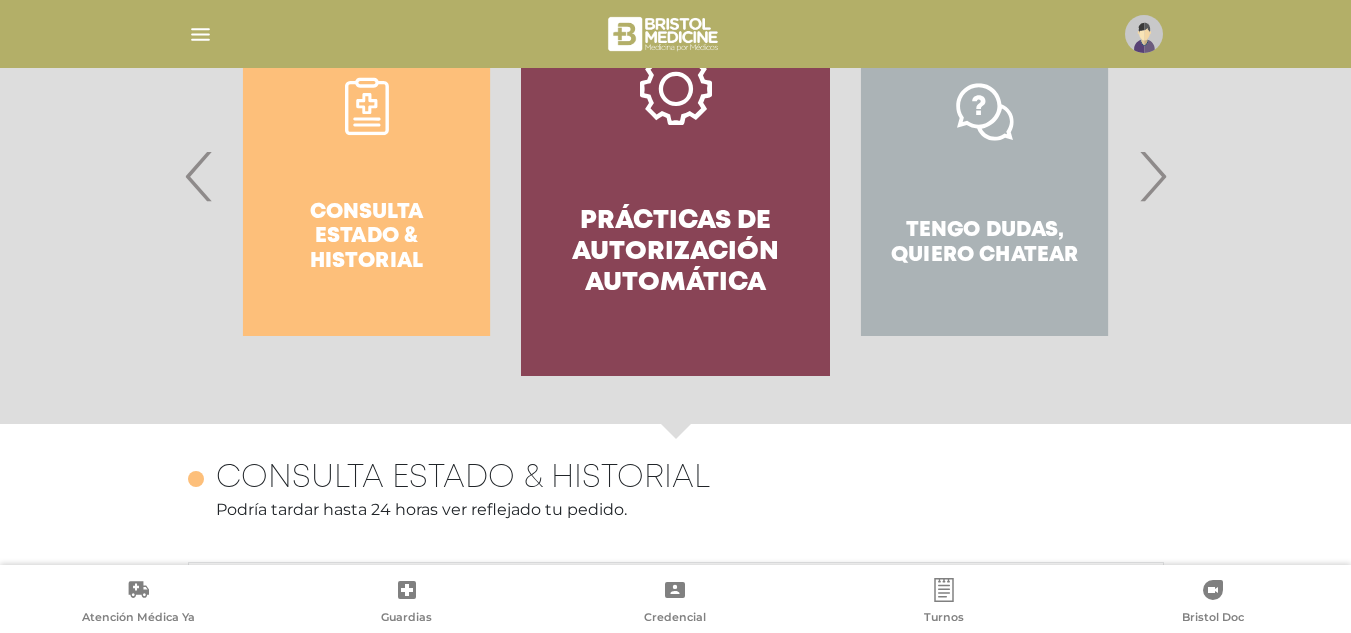 click on "Prácticas de autorización automática" at bounding box center (675, 253) 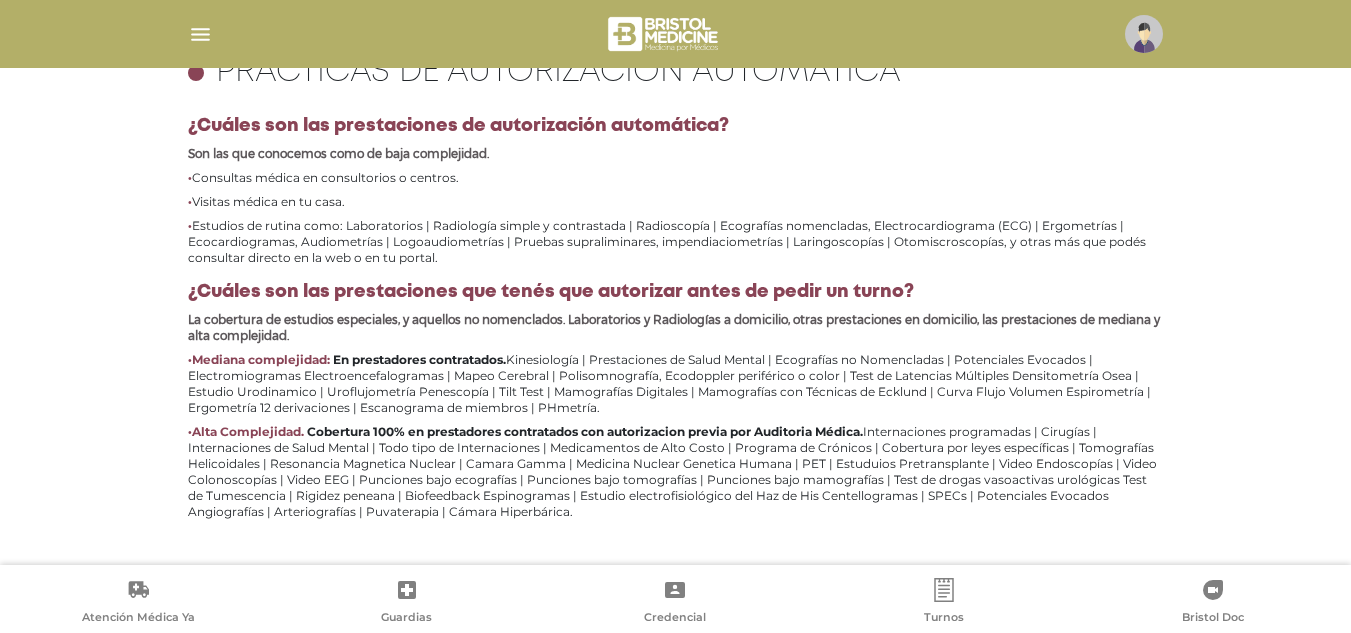 scroll, scrollTop: 925, scrollLeft: 0, axis: vertical 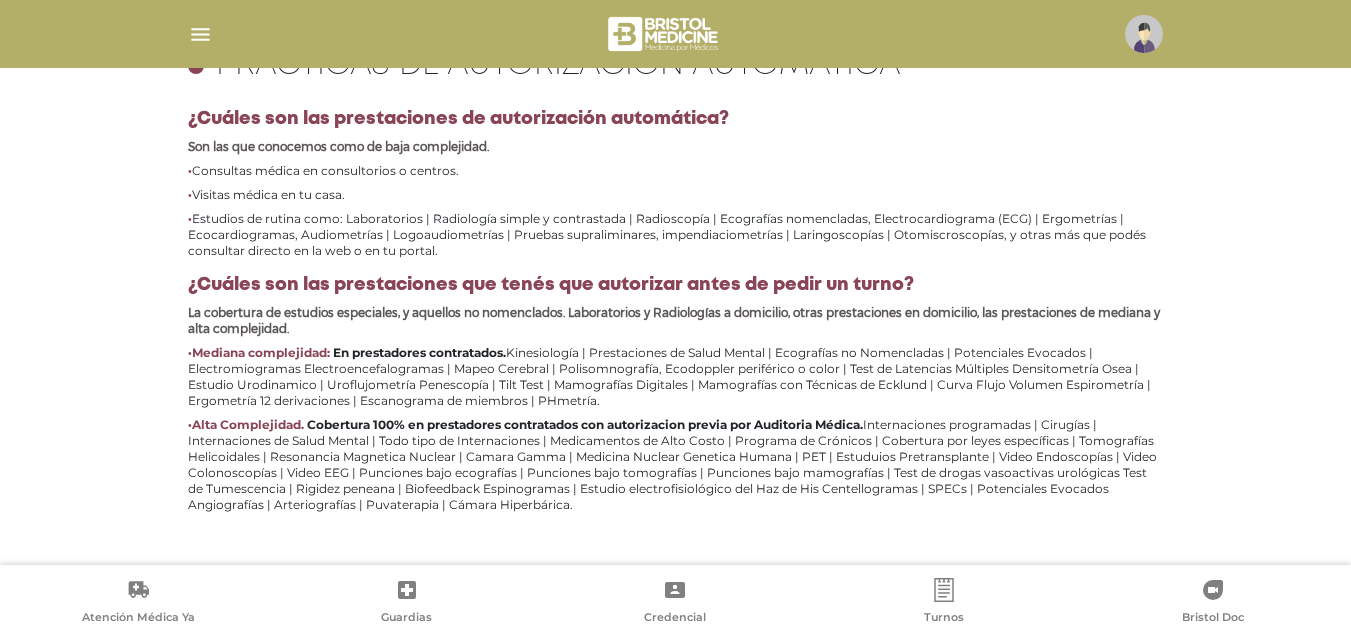 click on "En prestadores contratados." at bounding box center (419, 352) 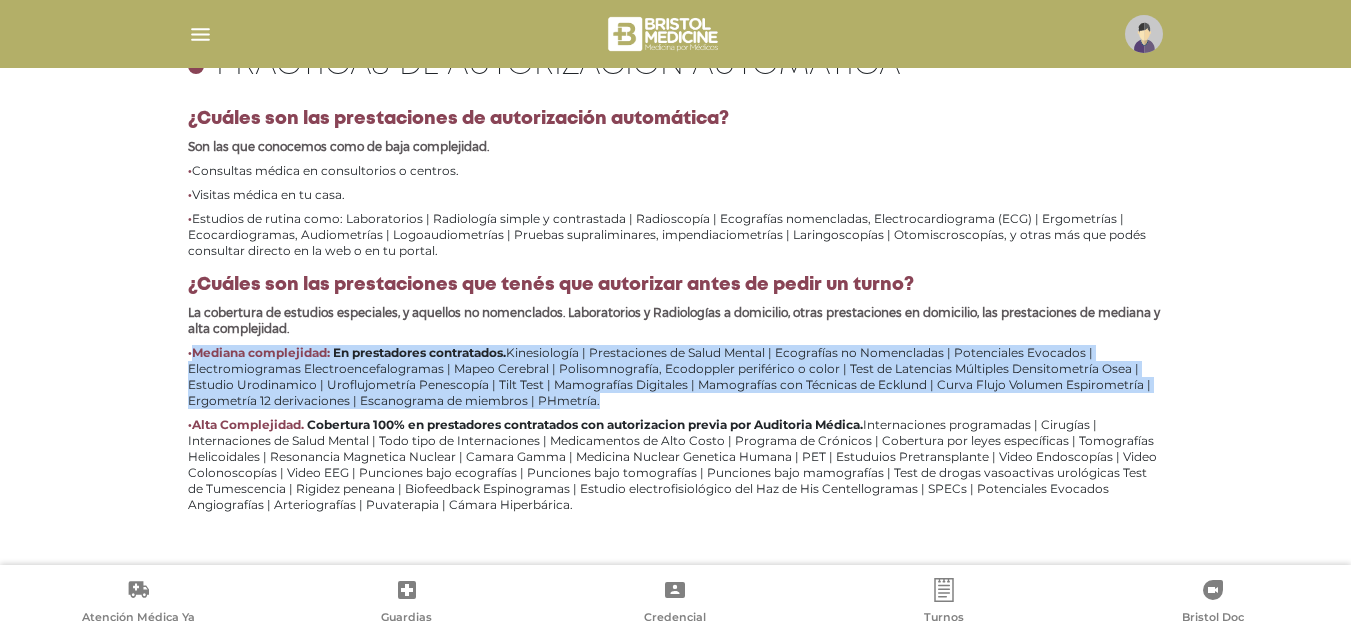 drag, startPoint x: 394, startPoint y: 347, endPoint x: 472, endPoint y: 399, distance: 93.74433 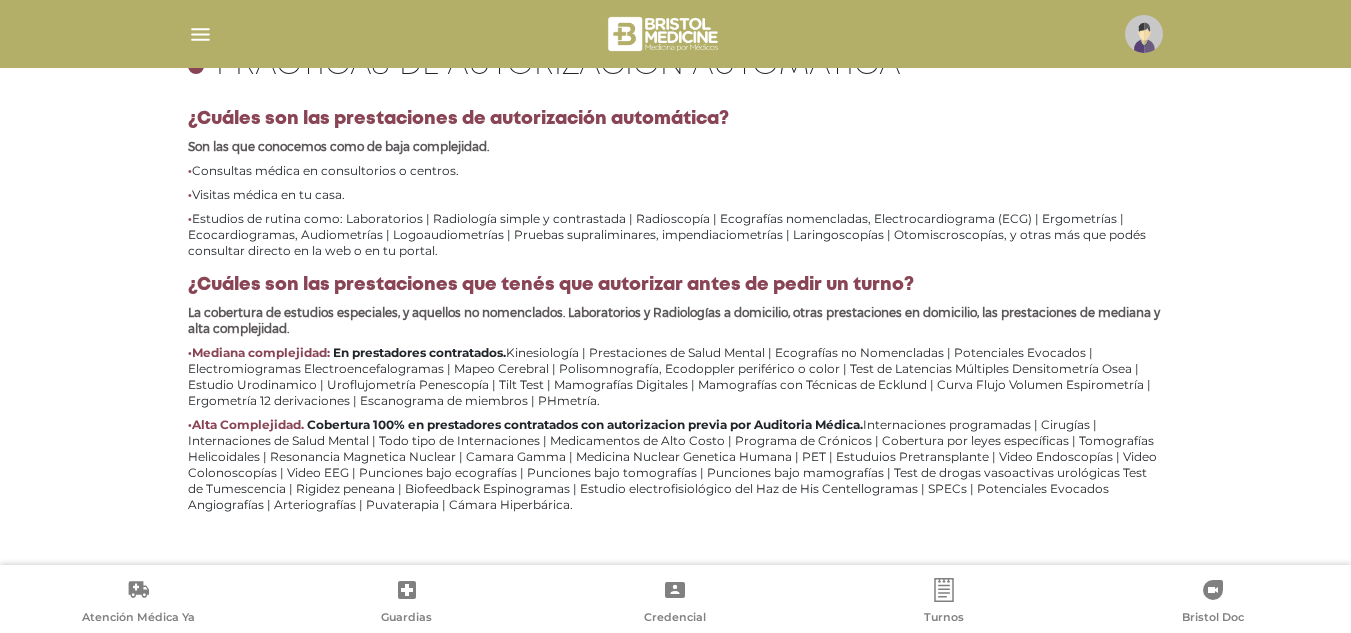 click on "Alta Complejidad.
Cobertura 100% en prestadores contratados con autorizacion previa por Auditoria Médica.
Internaciones programadas | Cirugías | Internaciones de Salud Mental | Todo tipo de Internaciones | Medicamentos de Alto Costo | Programa de Crónicos | Cobertura por leyes específicas | Tomografías Helicoidales | Resonancia Magnetica Nuclear | Camara Gamma | Medicina Nuclear Genetica Humana | PET | Estuduios Pretransplante | Video Endoscopías | Video Colonoscopías | Video EEG | Punciones bajo ecografías | Punciones bajo tomografías | Punciones bajo mamografías | Test de drogas vasoactivas urológicas Test de Tumescencia | Rigidez peneana | Biofeedback Espinogramas | Estudio electrofisiológico del Haz de His Centellogramas | SPECs | Potenciales Evocados Angiografías | Arteriografías | Puvaterapia | Cámara Hiperbárica." at bounding box center [676, 465] 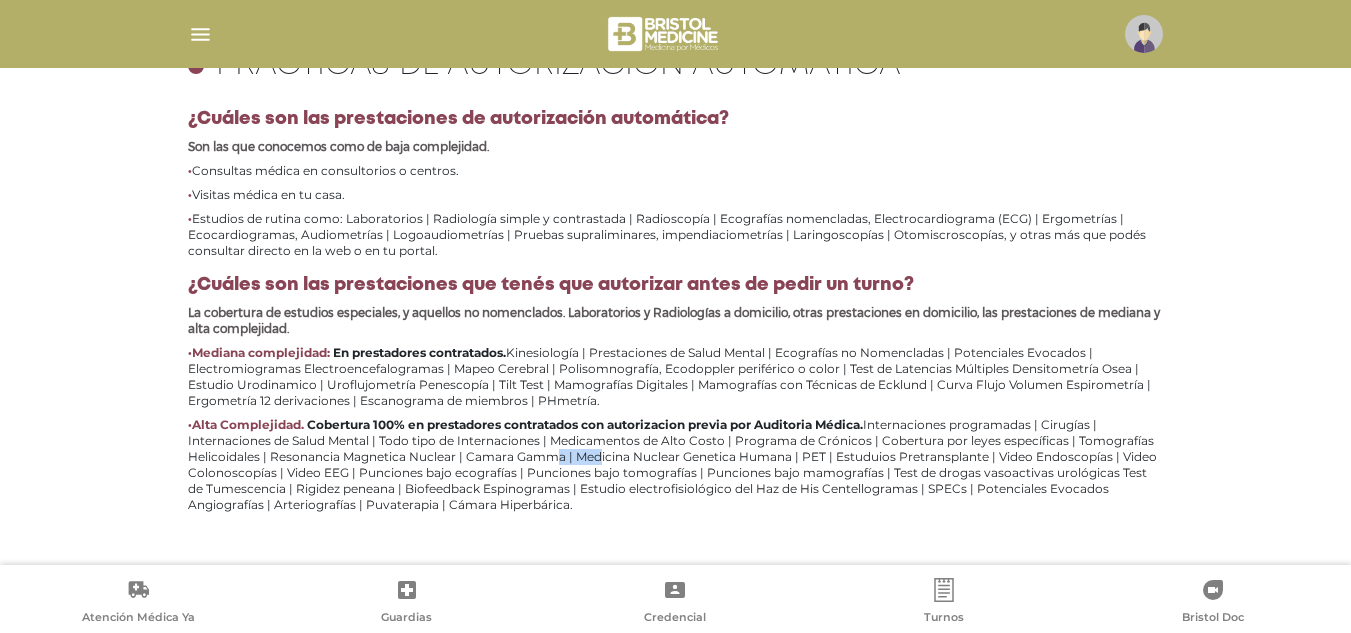 click on "Alta Complejidad.
Cobertura 100% en prestadores contratados con autorizacion previa por Auditoria Médica.
Internaciones programadas | Cirugías | Internaciones de Salud Mental | Todo tipo de Internaciones | Medicamentos de Alto Costo | Programa de Crónicos | Cobertura por leyes específicas | Tomografías Helicoidales | Resonancia Magnetica Nuclear | Camara Gamma | Medicina Nuclear Genetica Humana | PET | Estuduios Pretransplante | Video Endoscopías | Video Colonoscopías | Video EEG | Punciones bajo ecografías | Punciones bajo tomografías | Punciones bajo mamografías | Test de drogas vasoactivas urológicas Test de Tumescencia | Rigidez peneana | Biofeedback Espinogramas | Estudio electrofisiológico del Haz de His Centellogramas | SPECs | Potenciales Evocados Angiografías | Arteriografías | Puvaterapia | Cámara Hiperbárica." at bounding box center (676, 465) 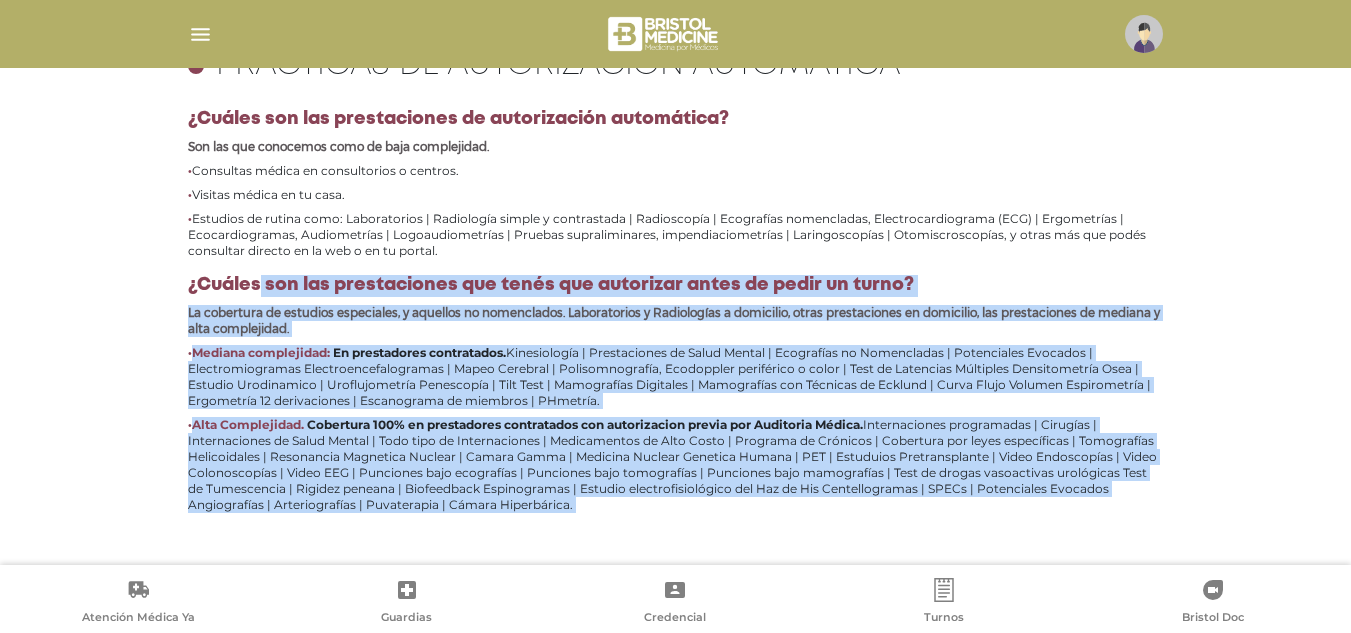 drag, startPoint x: 474, startPoint y: 458, endPoint x: 505, endPoint y: 277, distance: 183.63551 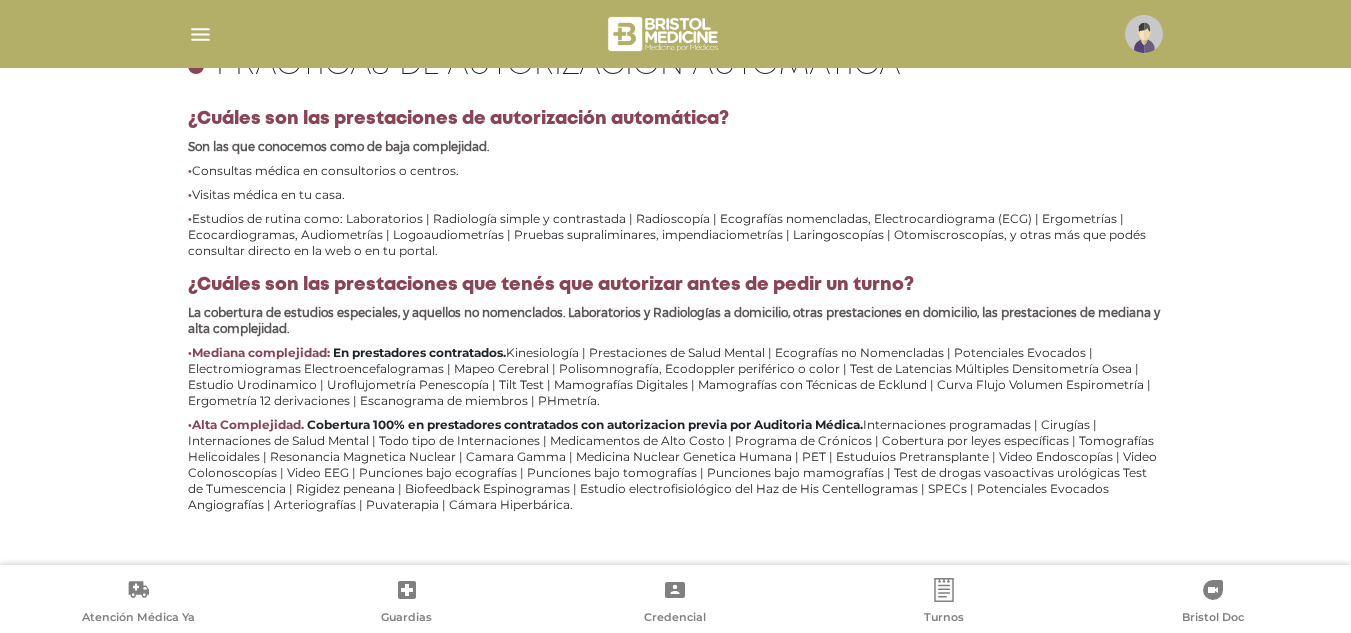 click on "Estudios de rutina como: Laboratorios | Radiología simple y contrastada | Radioscopía | Ecografías nomencladas, Electrocardiograma (ECG) | Ergometrías | Ecocardiogramas, Audiometrías | Logoaudiometrías | Pruebas supraliminares, impendiaciometrías | Laringoscopías | Otomiscroscopías, y otras más que podés consultar directo en la web o en tu portal." at bounding box center (676, 235) 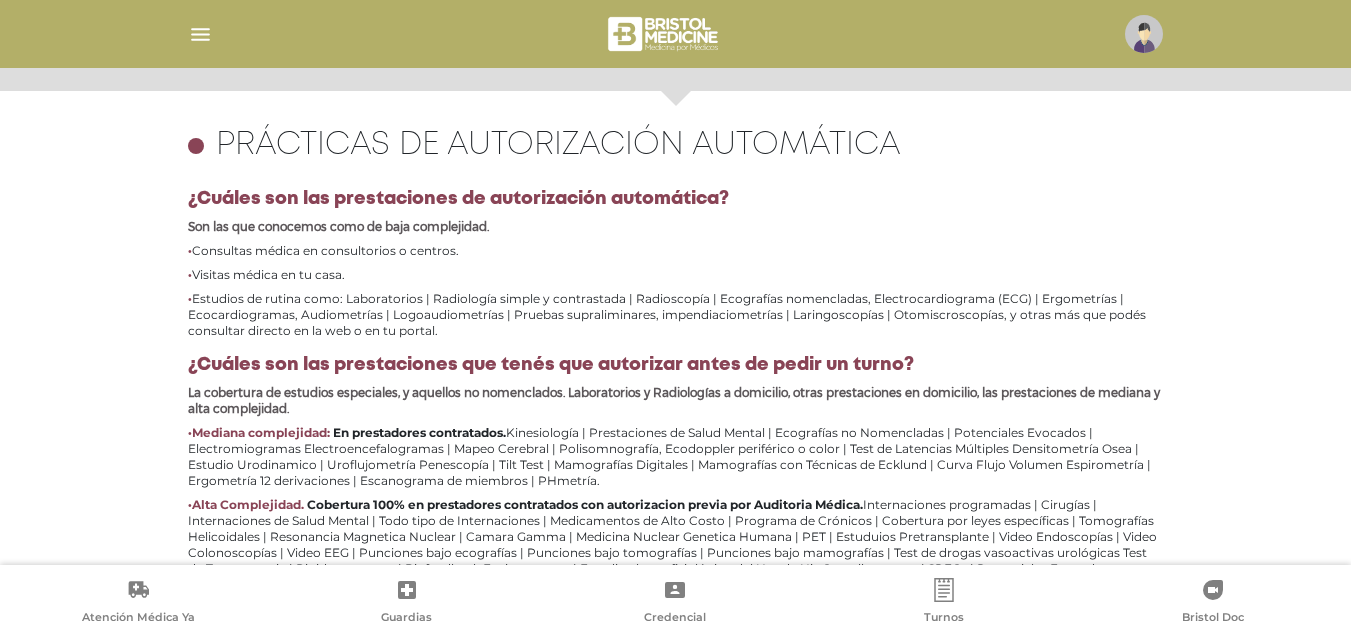 scroll, scrollTop: 842, scrollLeft: 0, axis: vertical 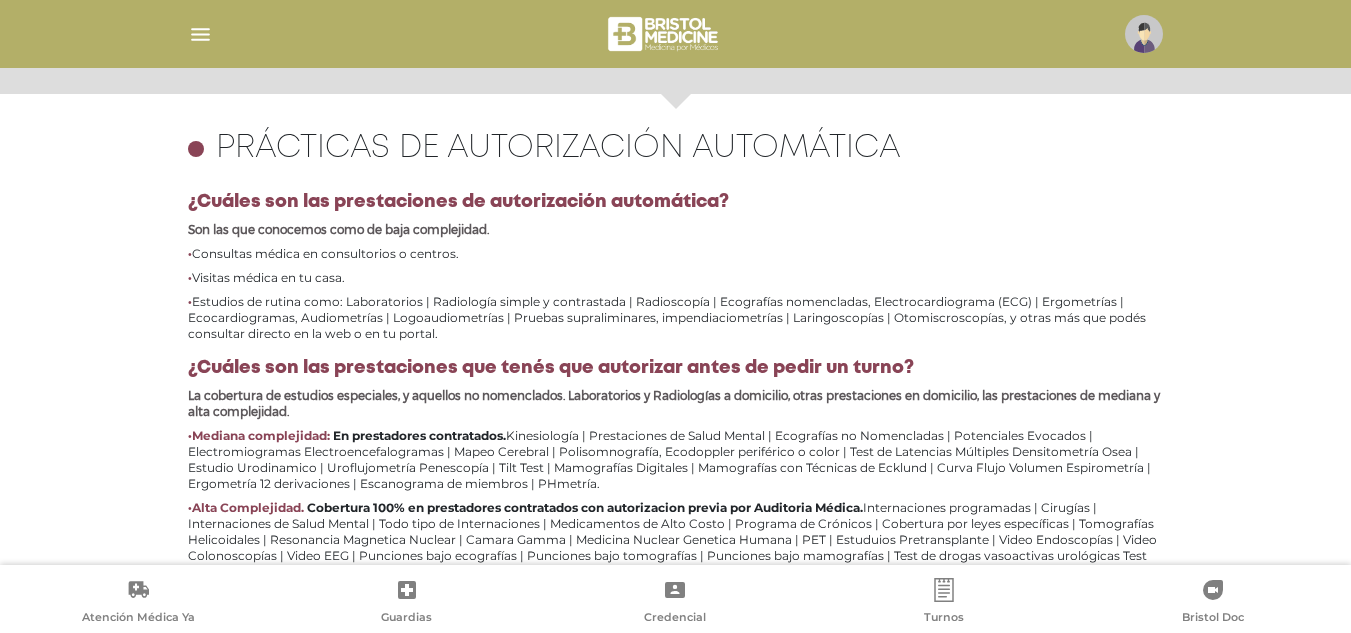 click on "Consultas médica en consultorios o centros." at bounding box center (676, 254) 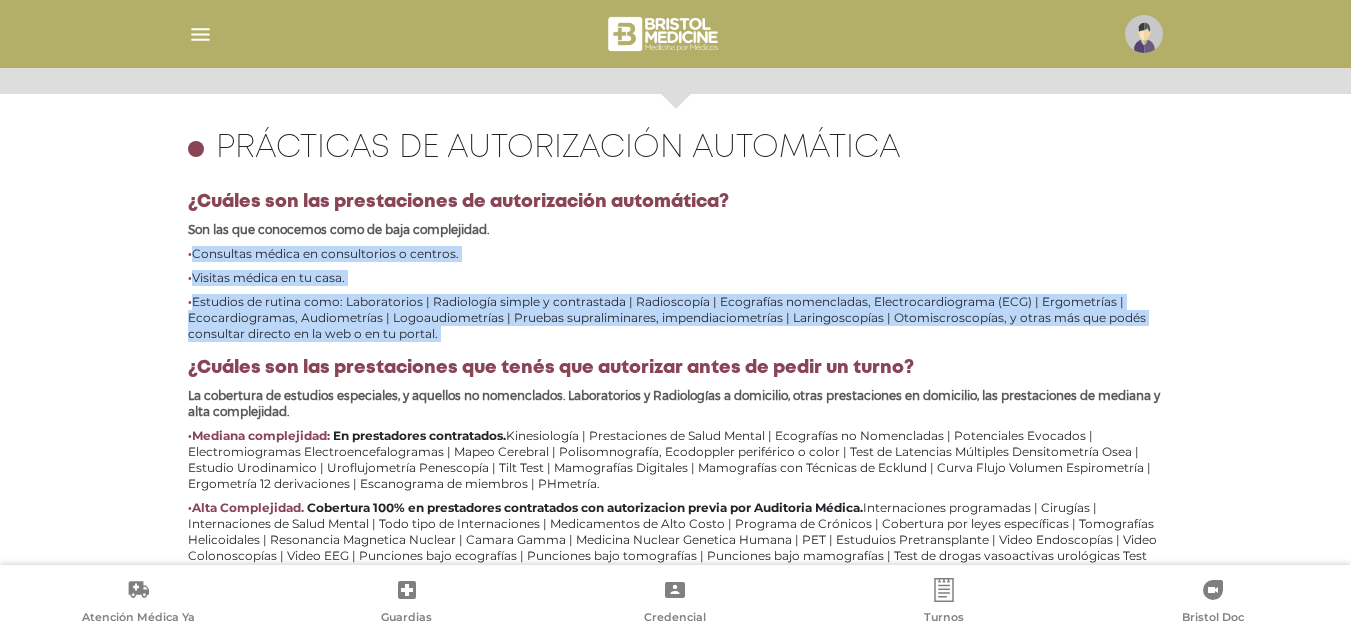 drag, startPoint x: 329, startPoint y: 254, endPoint x: 355, endPoint y: 311, distance: 62.649822 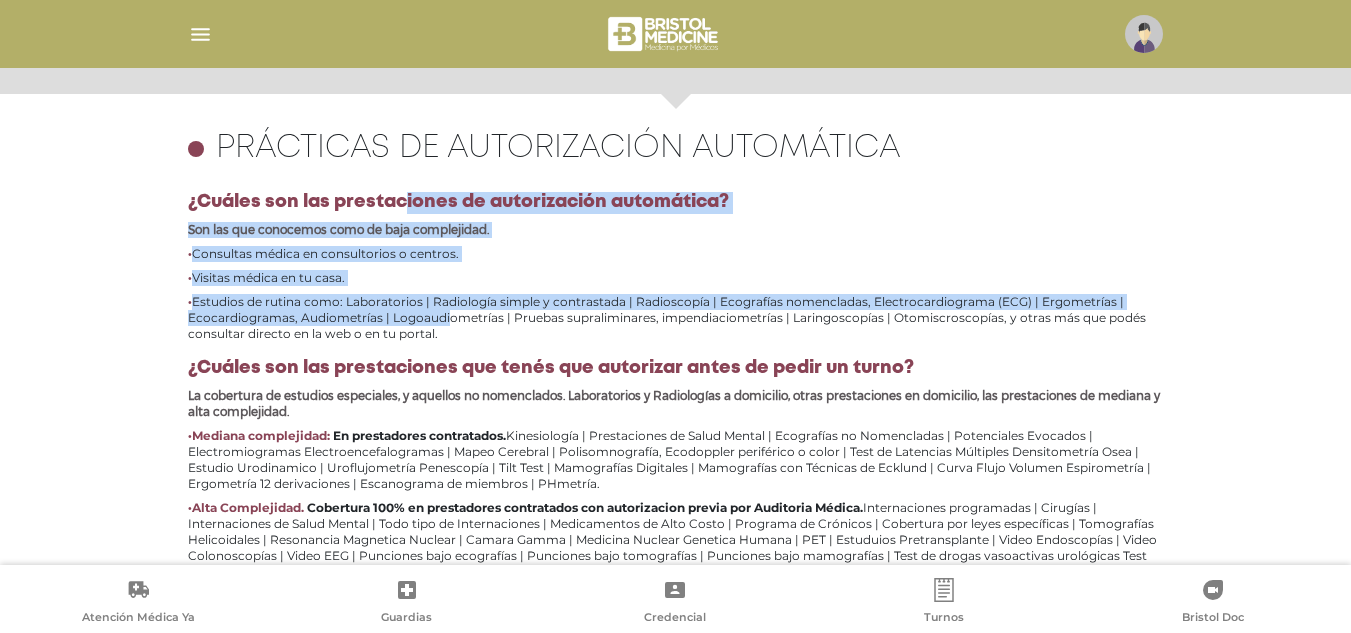 drag, startPoint x: 355, startPoint y: 311, endPoint x: 353, endPoint y: 208, distance: 103.01942 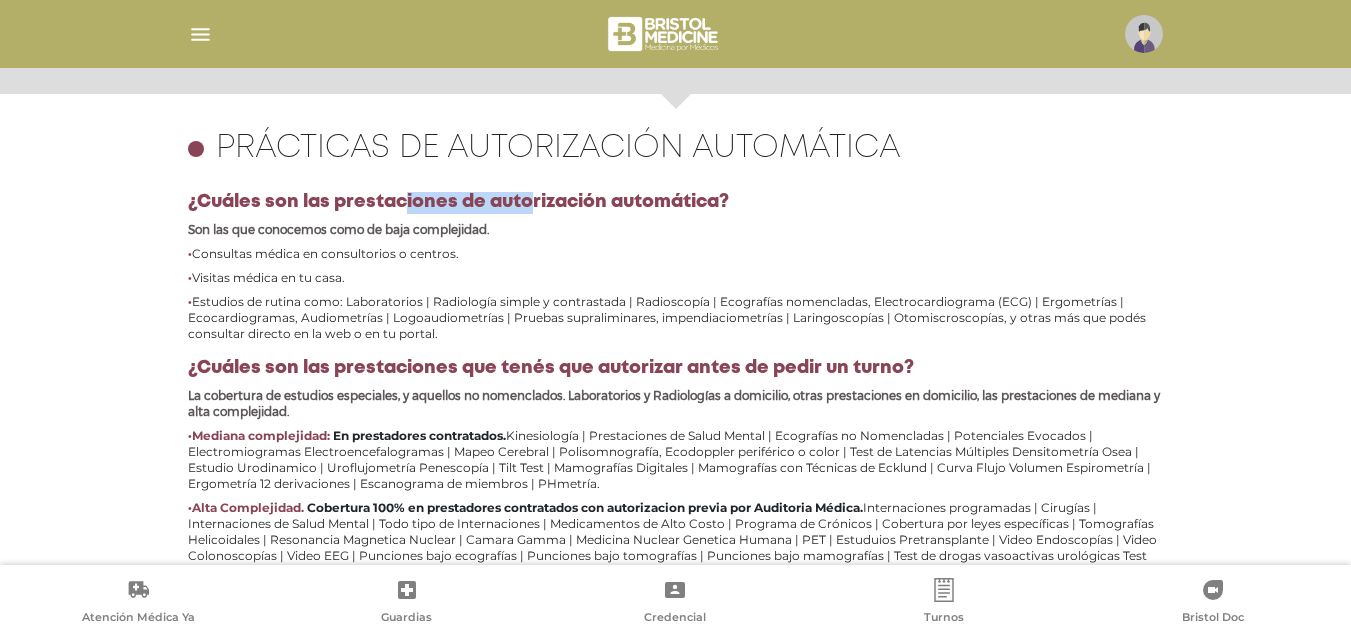 click on "¿Cuáles son las prestaciones de autorización automática?" at bounding box center [676, 203] 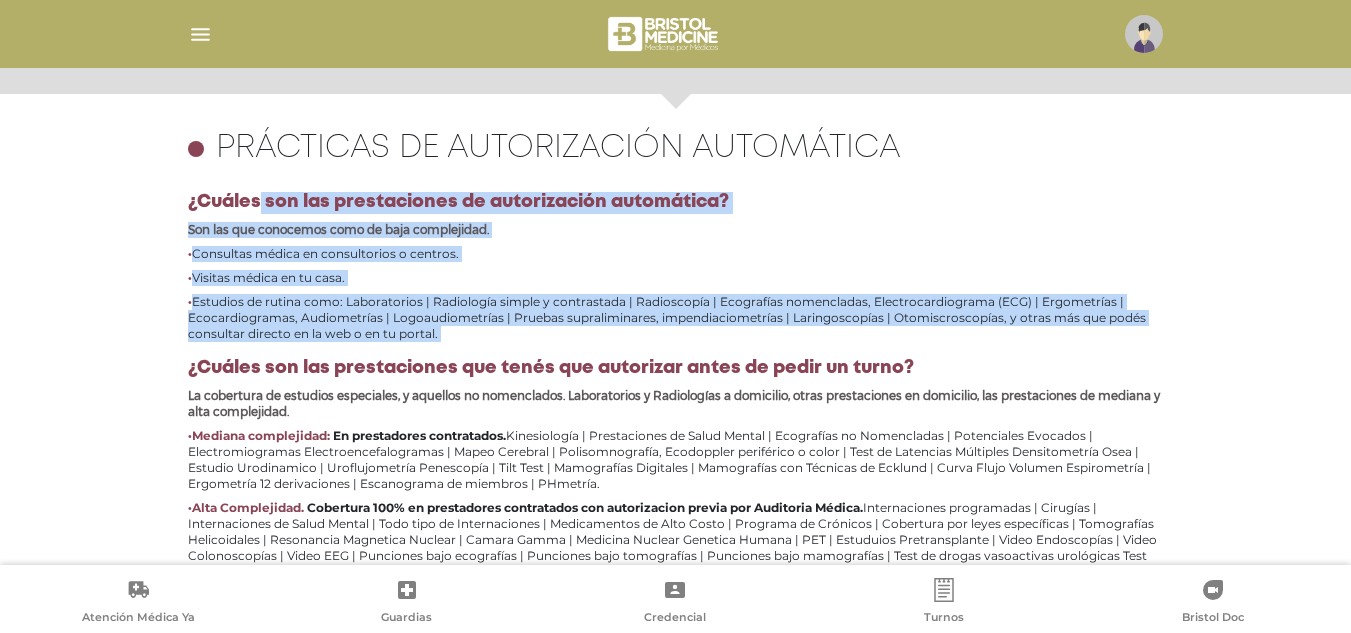 drag, startPoint x: 353, startPoint y: 208, endPoint x: 423, endPoint y: 357, distance: 164.62381 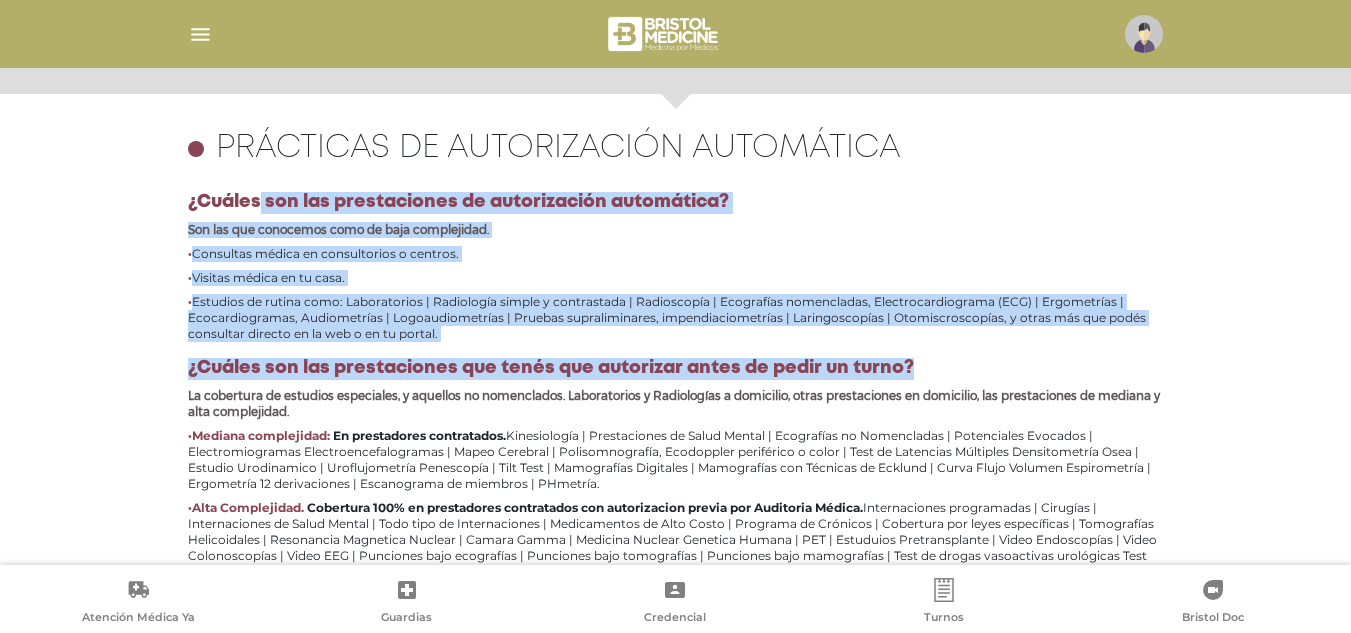 click on "¿Cuáles son las prestaciones de autorización automática?
Son las que conocemos como de baja complejidad.
Consultas médica en consultorios o centros.
Visitas médica en tu casa.
Estudios de rutina como: Laboratorios | Radiología simple y contrastada | Radioscopía | Ecografías nomencladas, Electrocardiograma (ECG) | Ergometrías | Ecocardiogramas, Audiometrías | Logoaudiometrías | Pruebas supraliminares, impendiaciometrías | Laringoscopías | Otomiscroscopías, y otras más que podés consultar directo en la web o en tu portal.
¿Cuáles son las prestaciones que tenés que autorizar antes de pedir un turno?
La cobertura de estudios especiales, y aquellos no nomenclados. Laboratorios y Radiologías a domicilio, otras prestaciones en domicilio, las prestaciones de mediana y alta complejidad.
Mediana complejidad:" at bounding box center [676, 393] 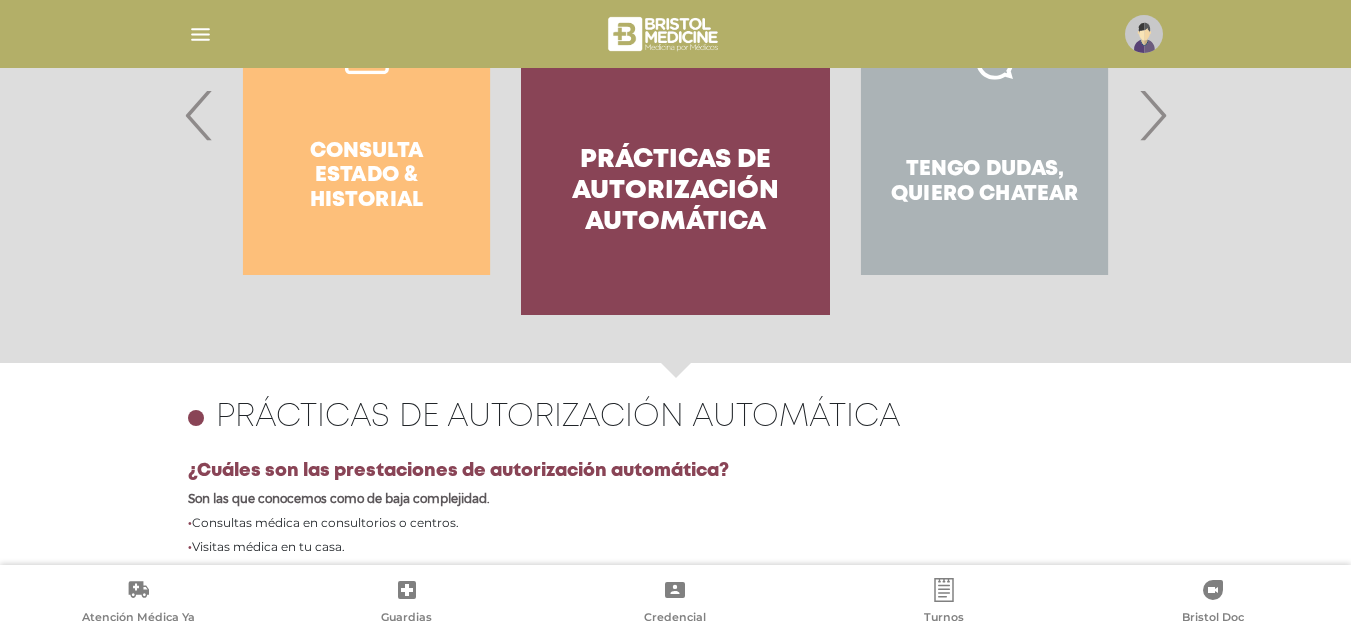 scroll, scrollTop: 469, scrollLeft: 0, axis: vertical 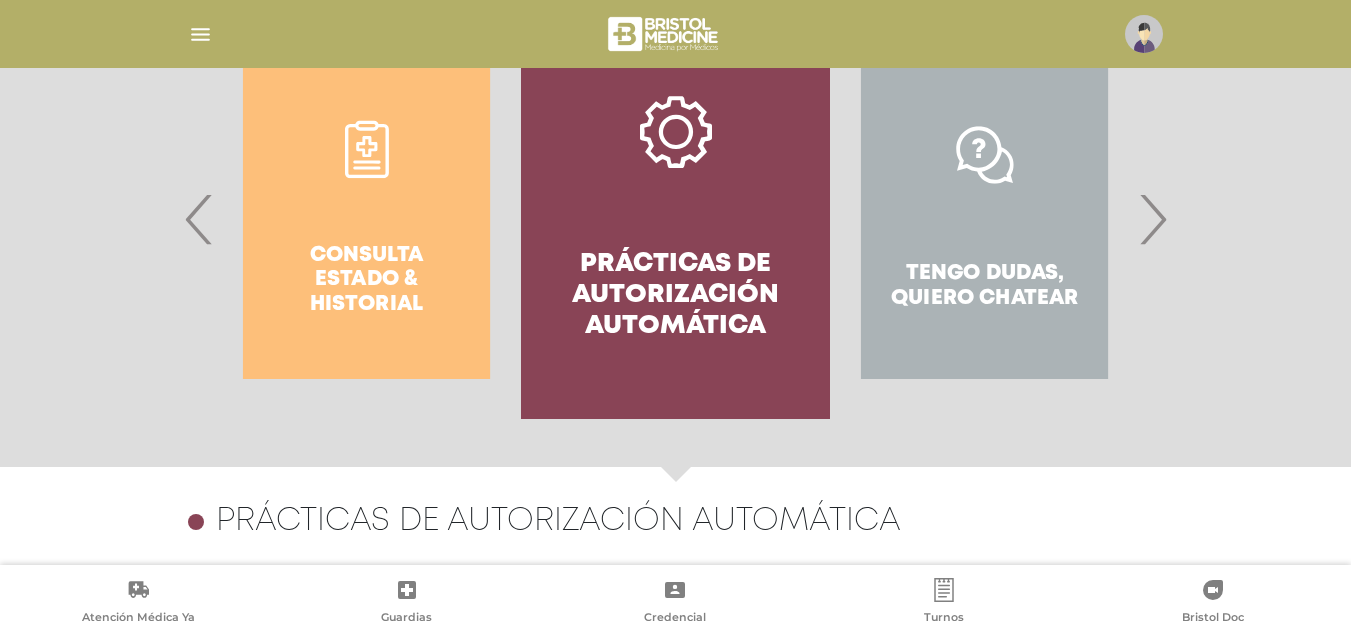click on "›" at bounding box center (1152, 219) 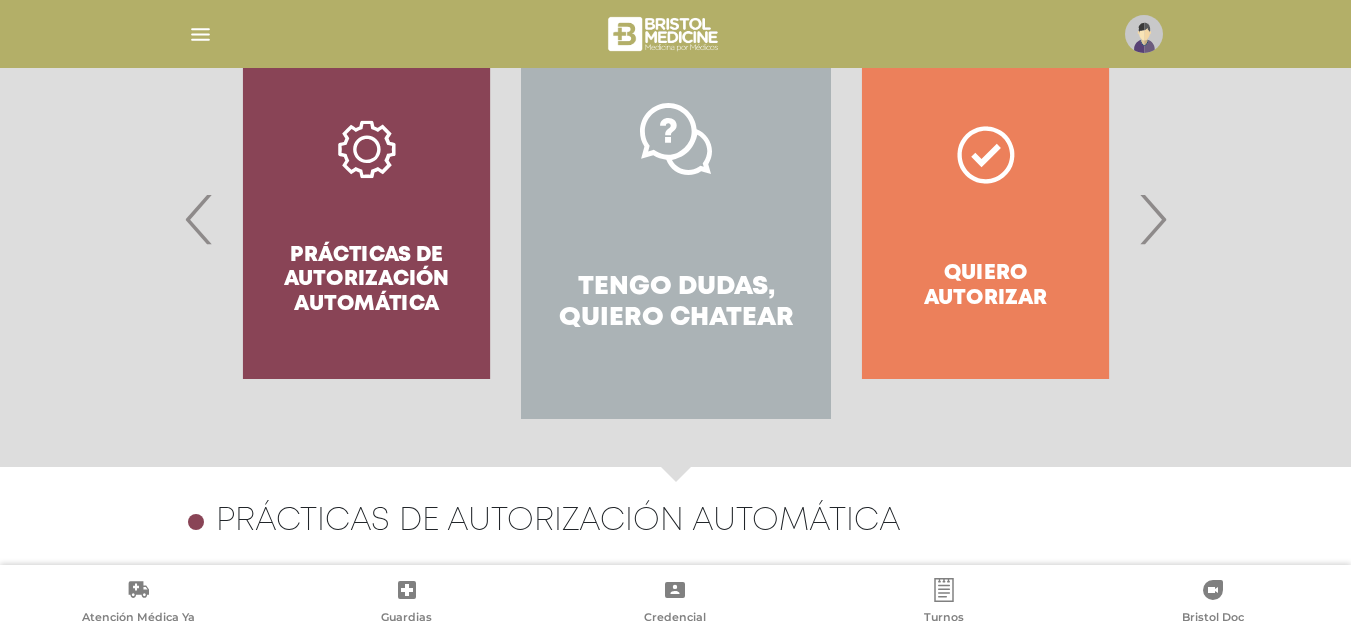 click on "›" at bounding box center (1152, 219) 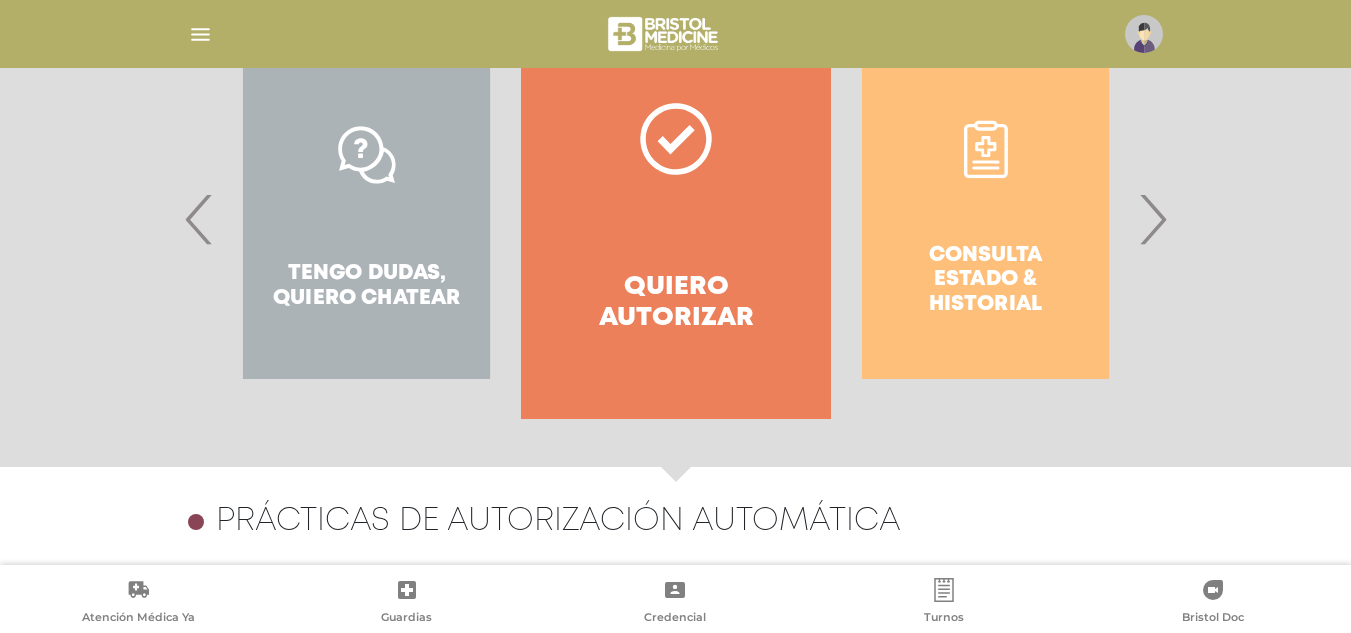 click on "Quiero autorizar" at bounding box center [675, 303] 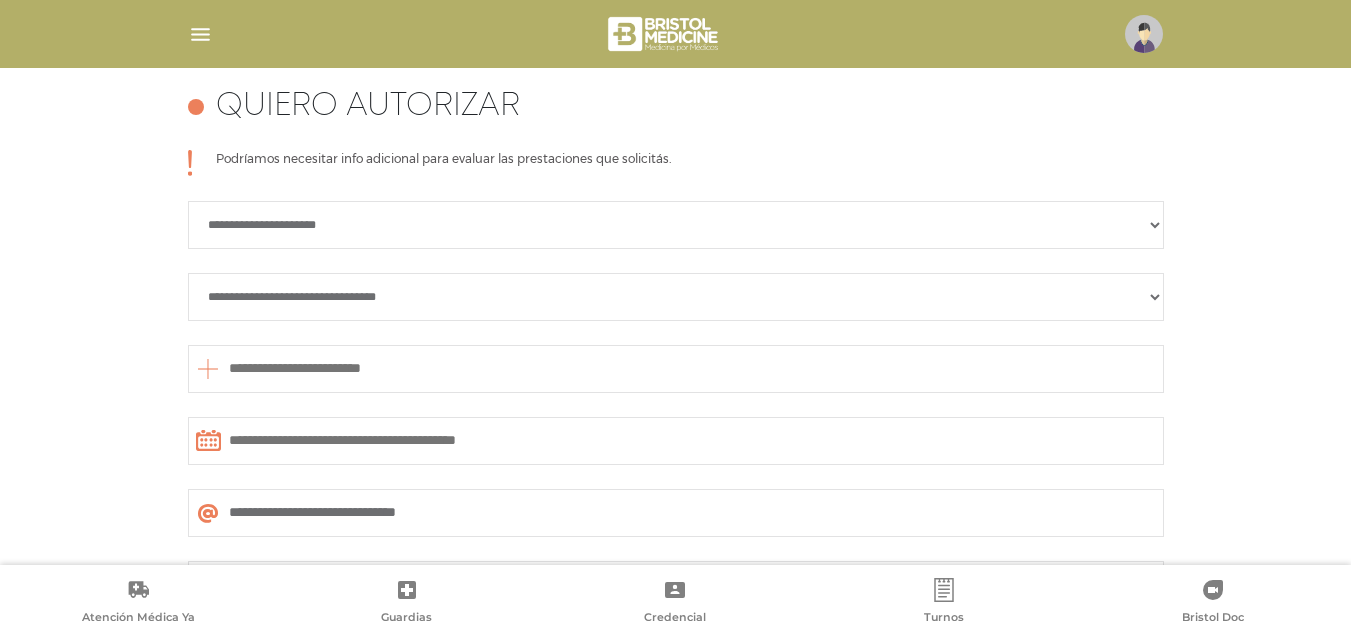scroll, scrollTop: 888, scrollLeft: 0, axis: vertical 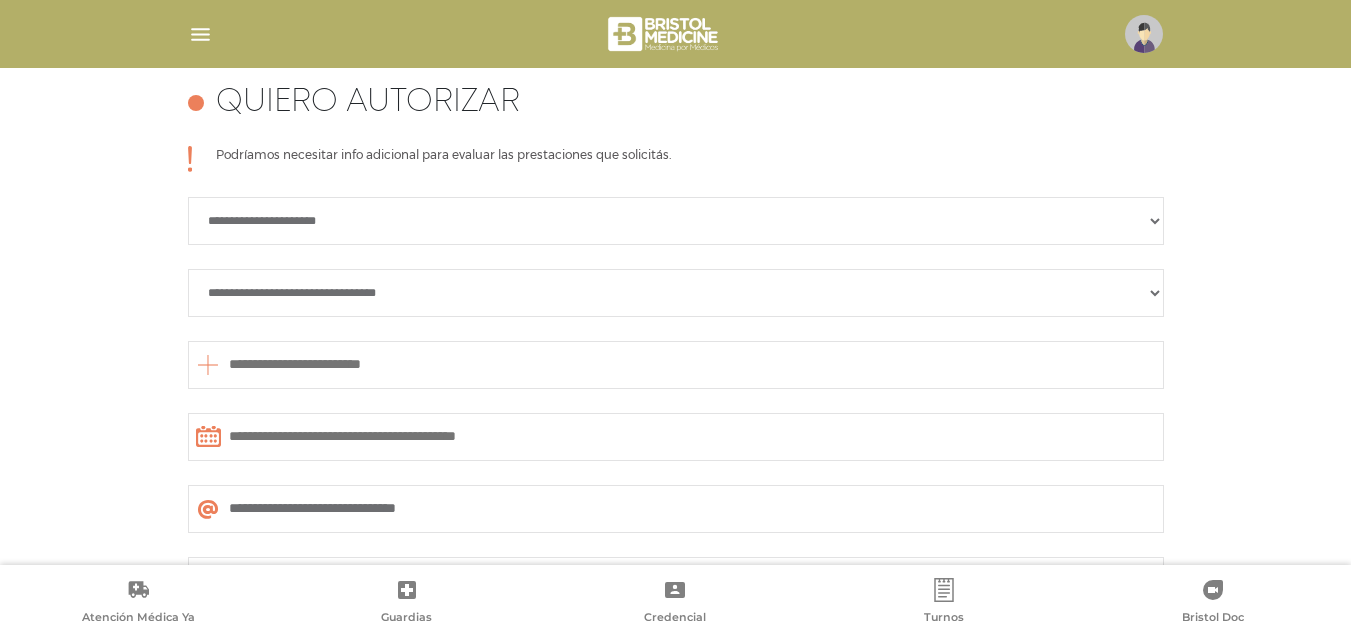 click on "**********" at bounding box center [676, 221] 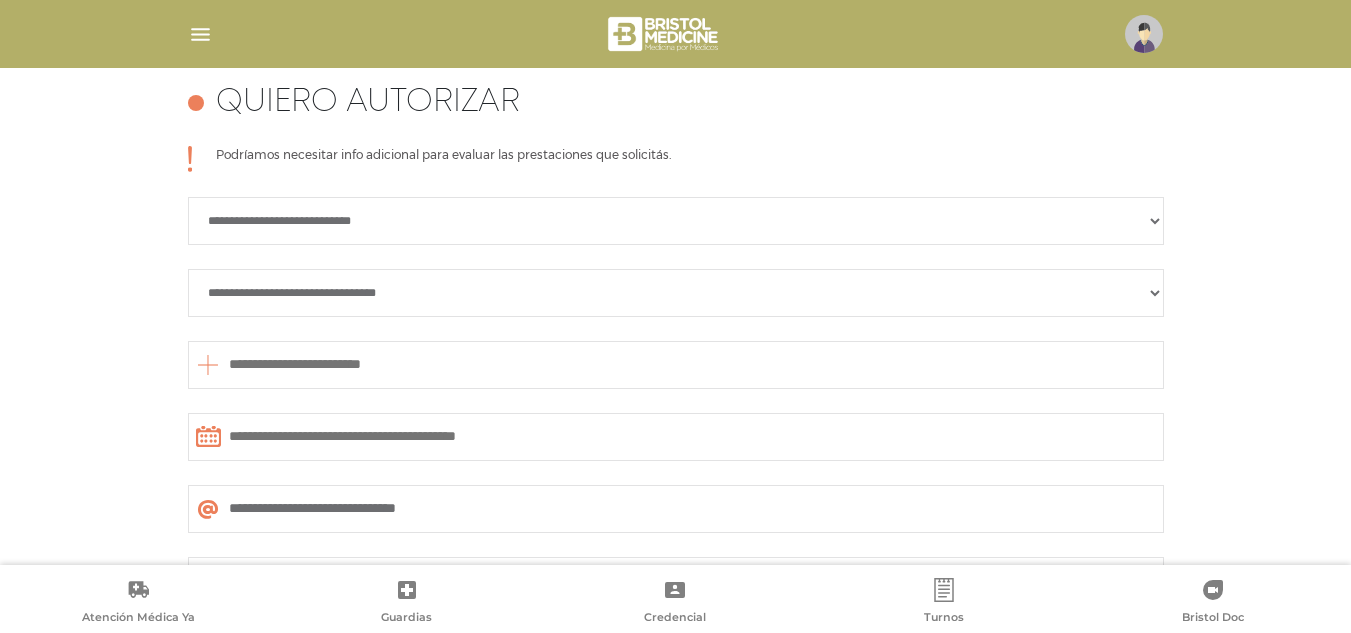 click on "**********" at bounding box center (676, 221) 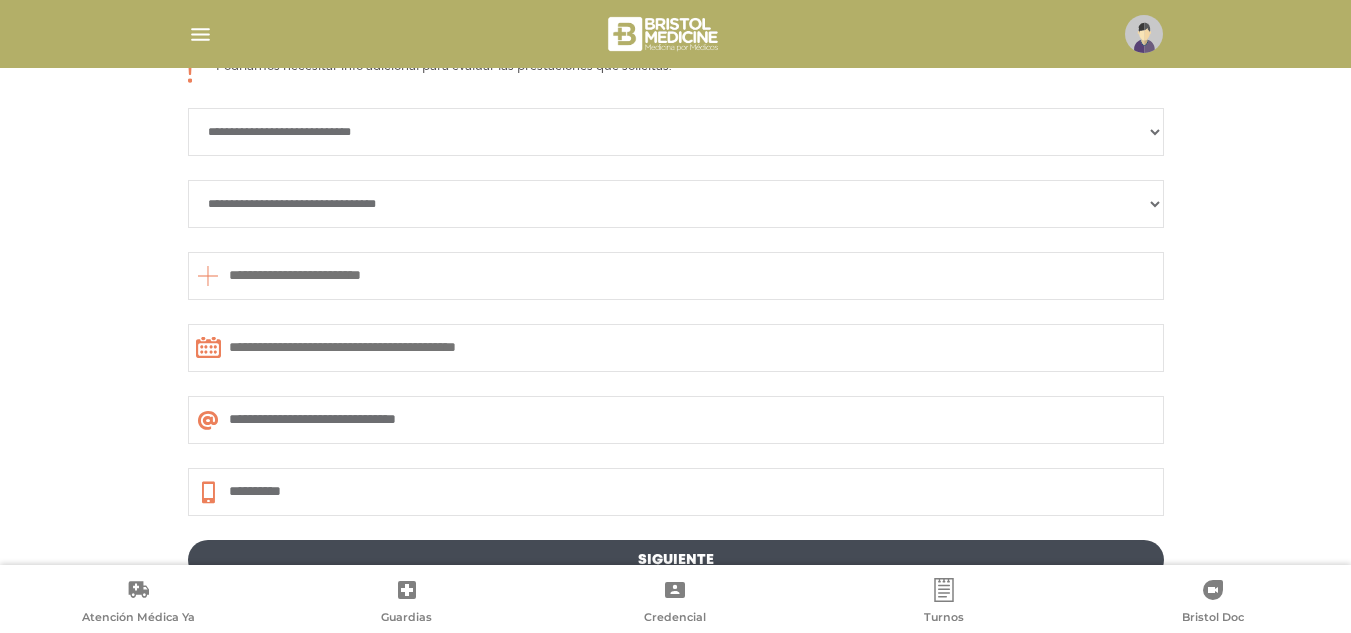 scroll, scrollTop: 980, scrollLeft: 0, axis: vertical 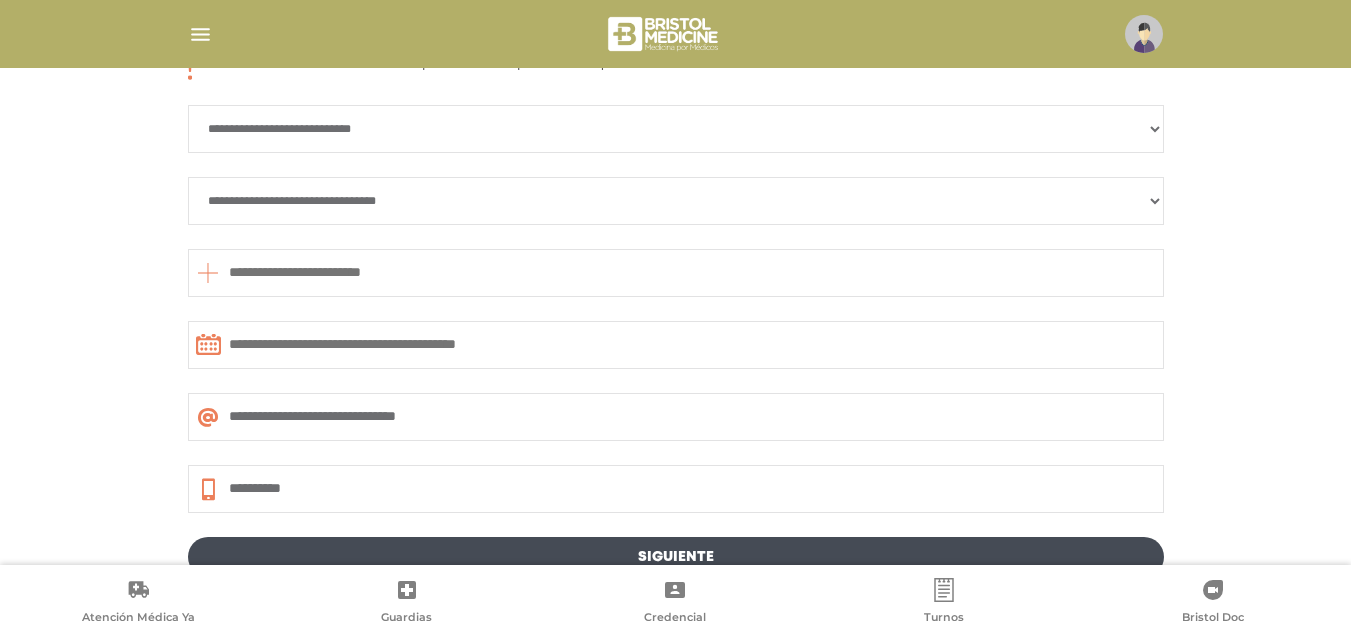 click on "**********" at bounding box center [676, 201] 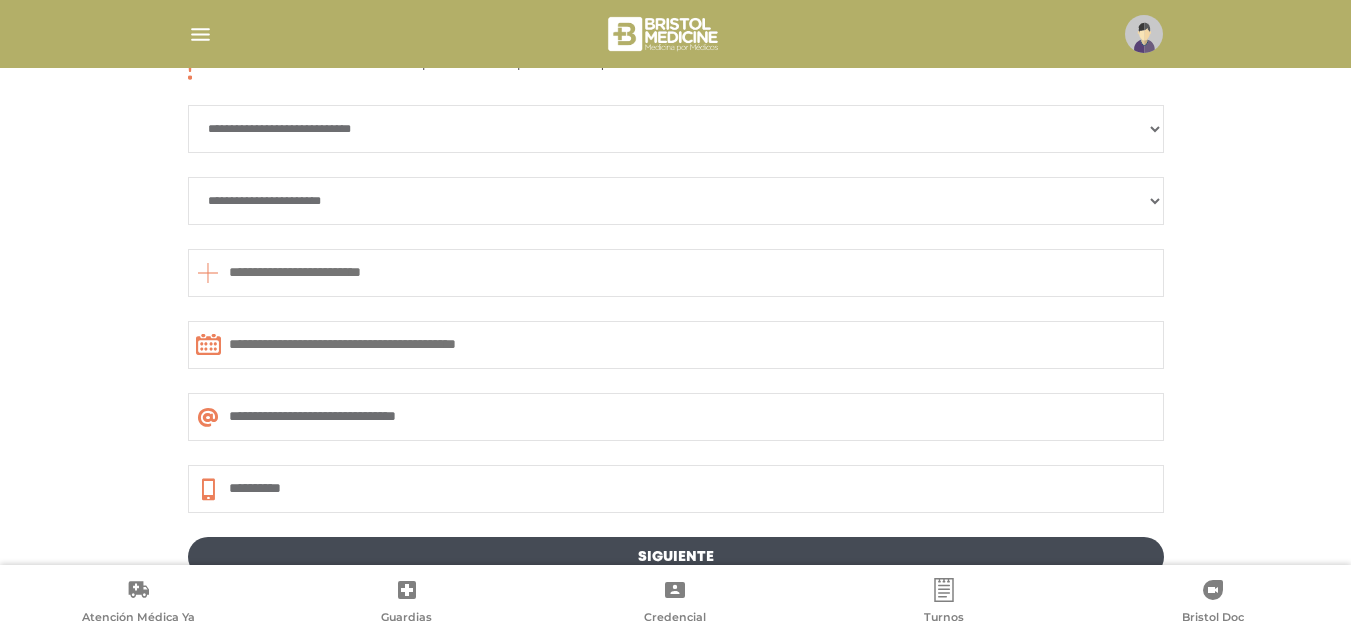click on "**********" at bounding box center (676, 201) 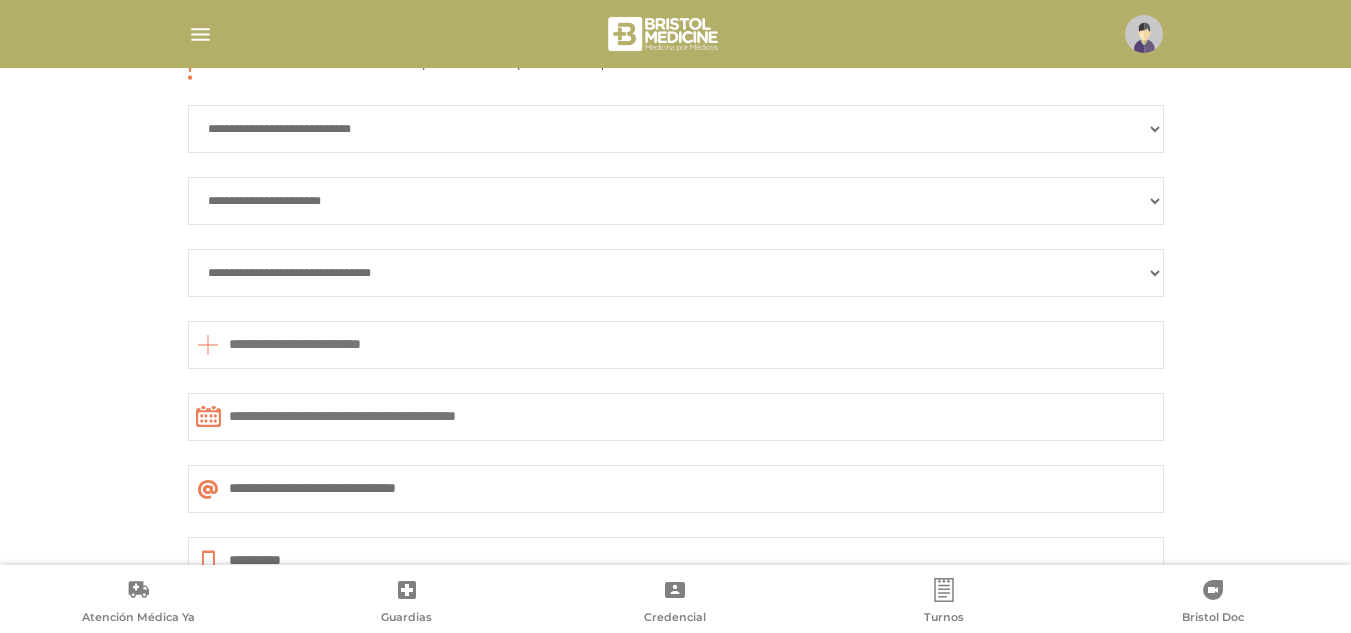 click on "**********" at bounding box center (676, 273) 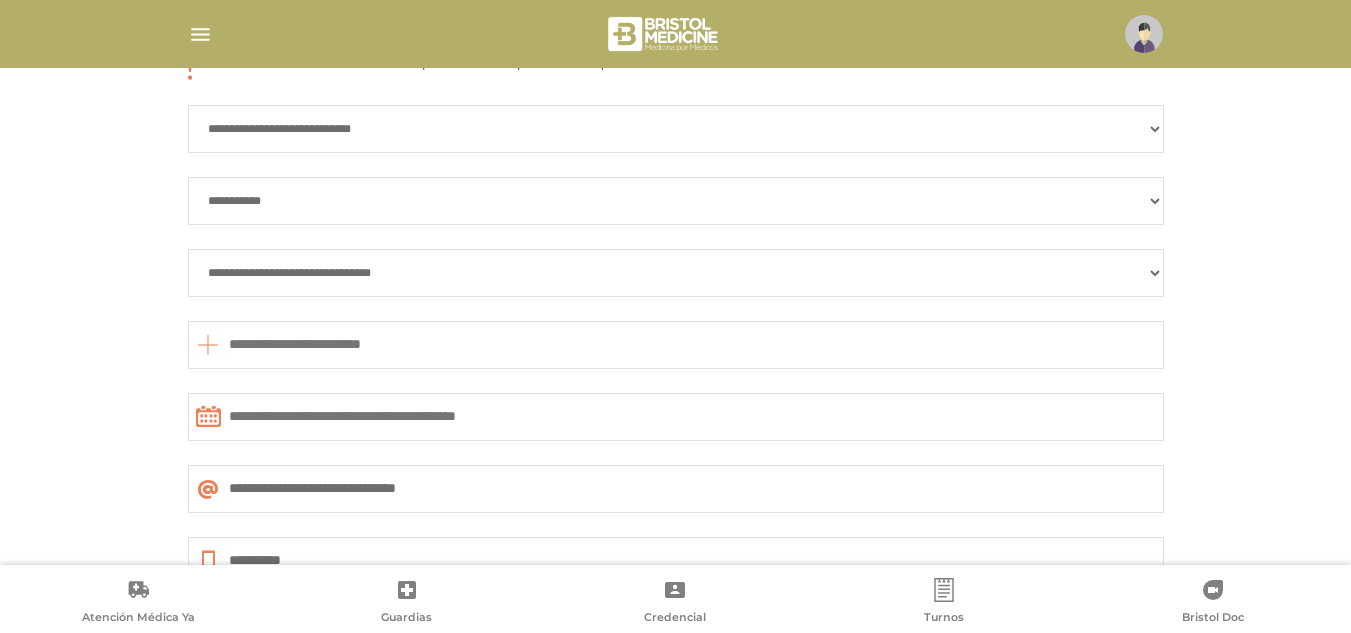 click on "**********" at bounding box center (676, 201) 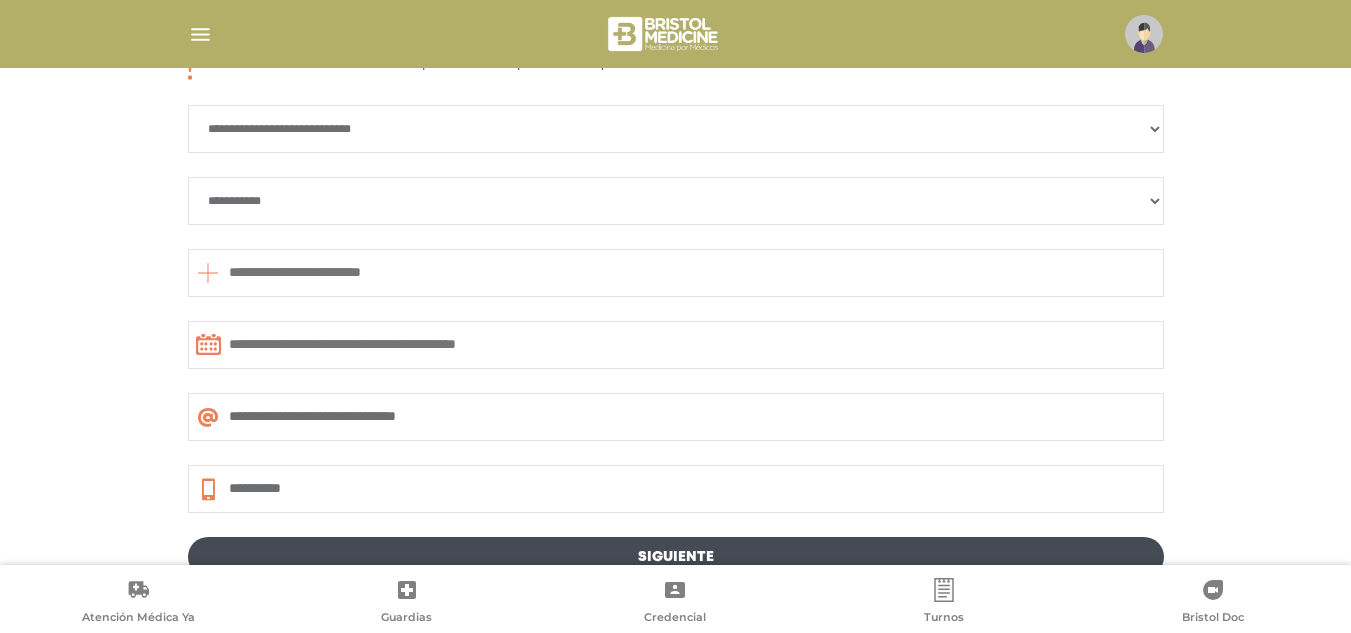 click at bounding box center (676, 273) 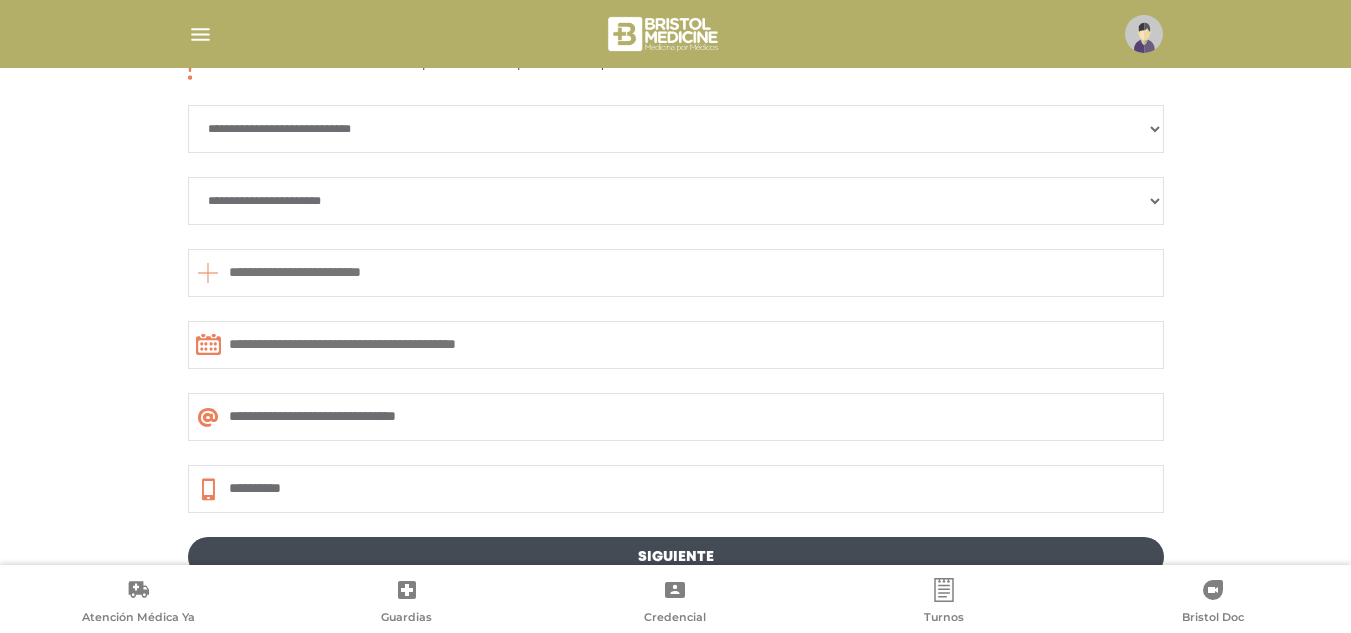 click on "**********" at bounding box center (676, 201) 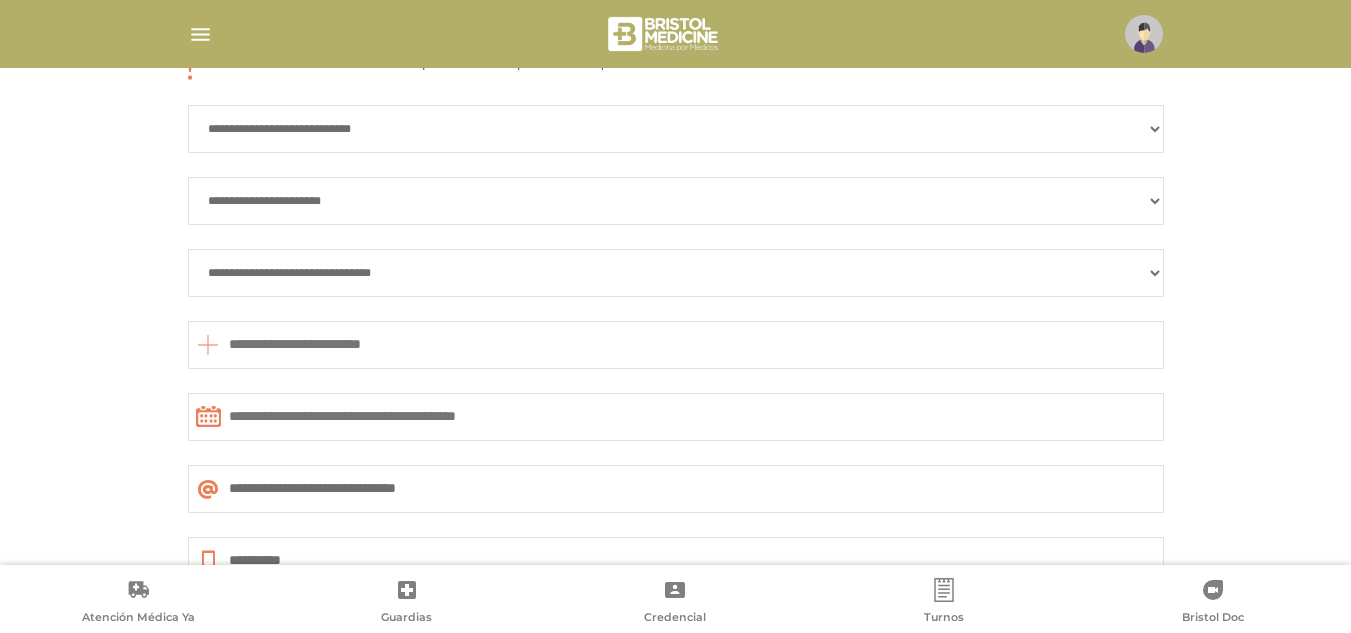 click on "**********" at bounding box center [676, 273] 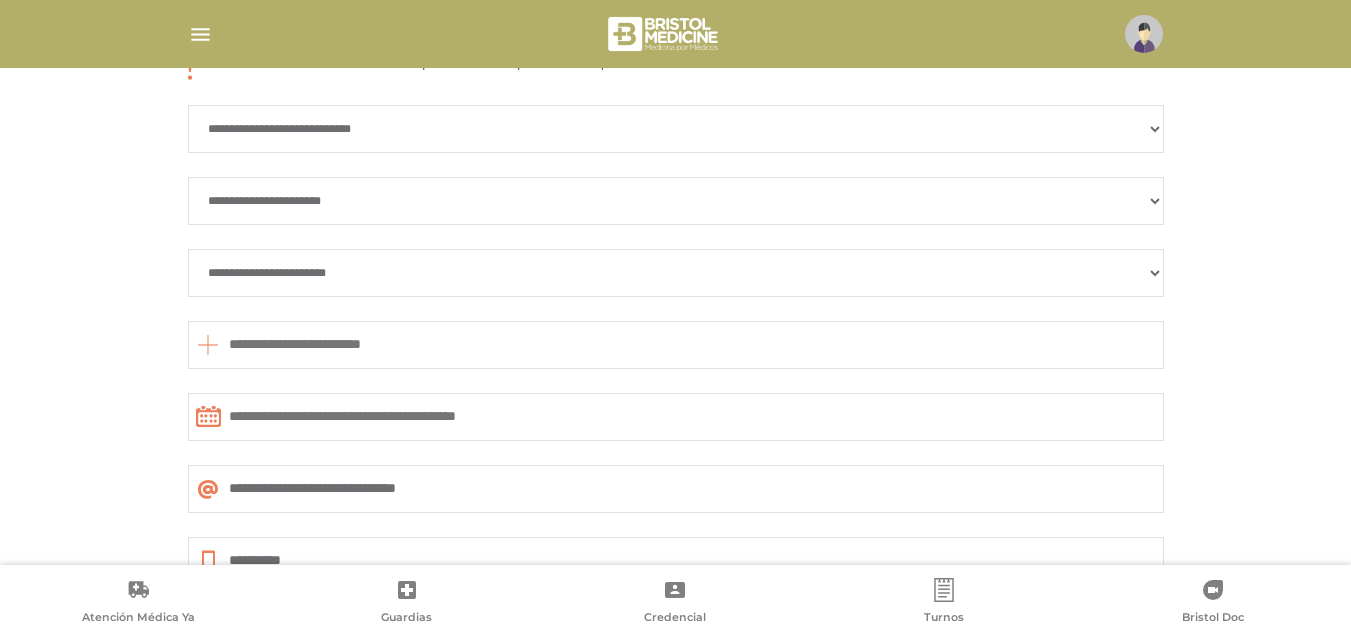 click on "**********" at bounding box center [676, 273] 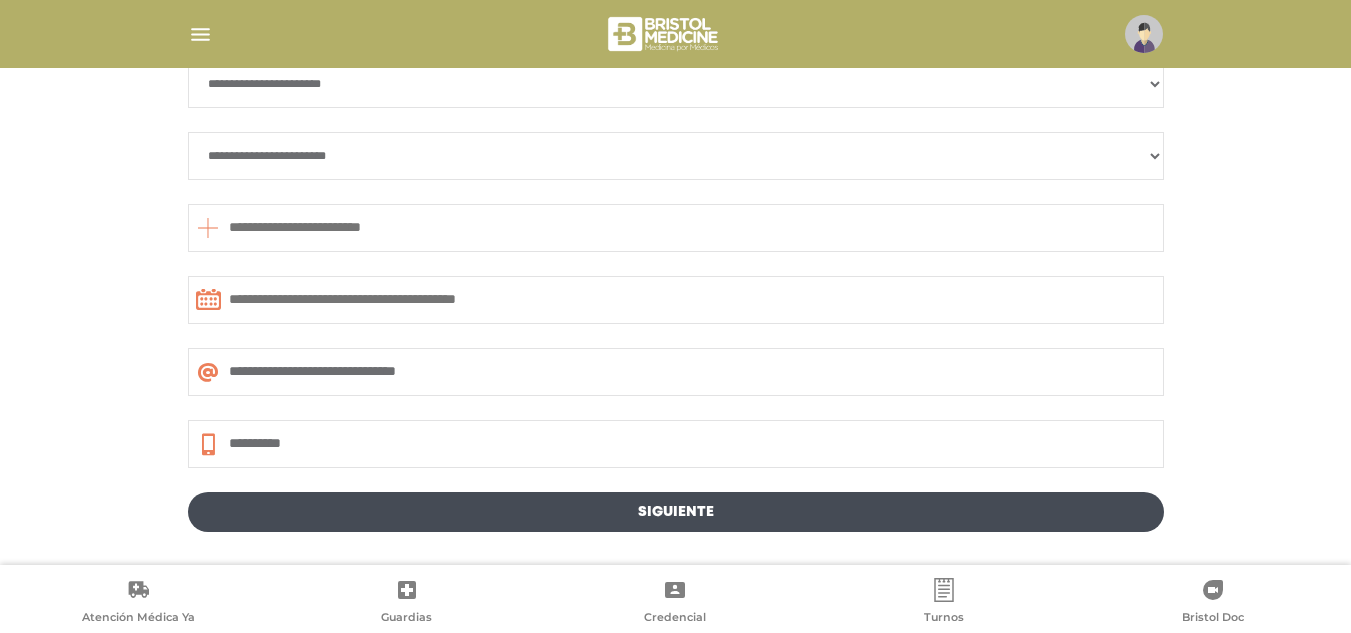 scroll, scrollTop: 1105, scrollLeft: 0, axis: vertical 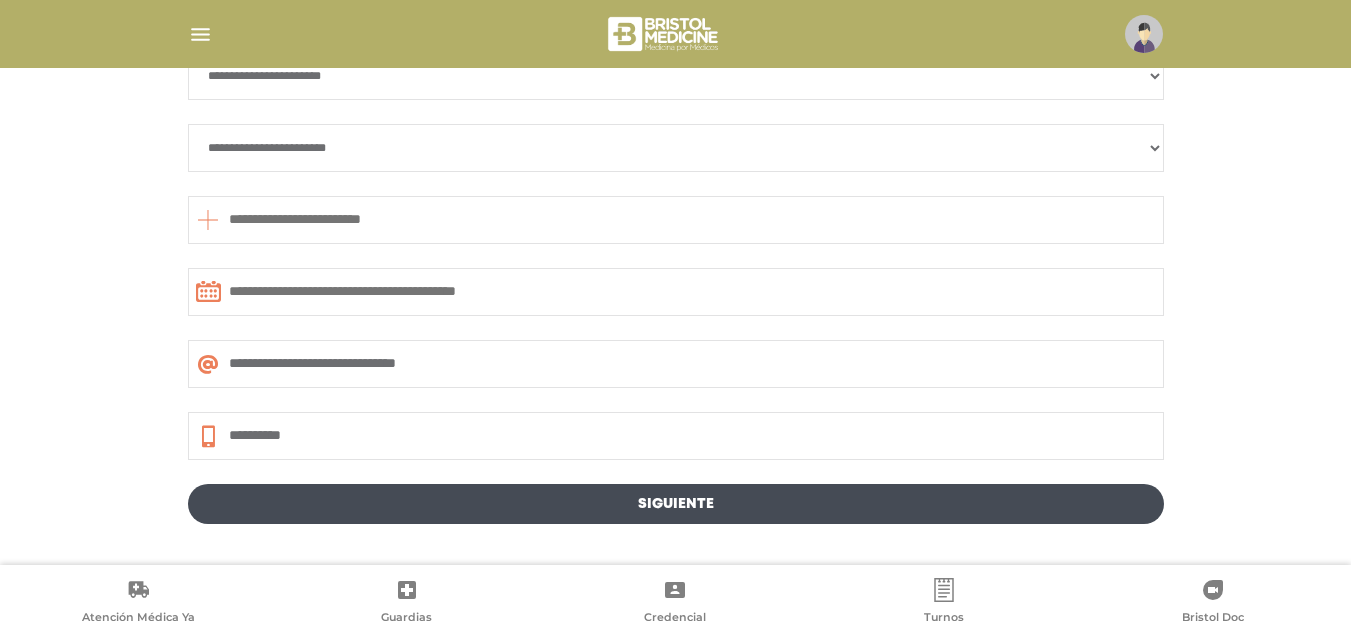 click at bounding box center [676, 220] 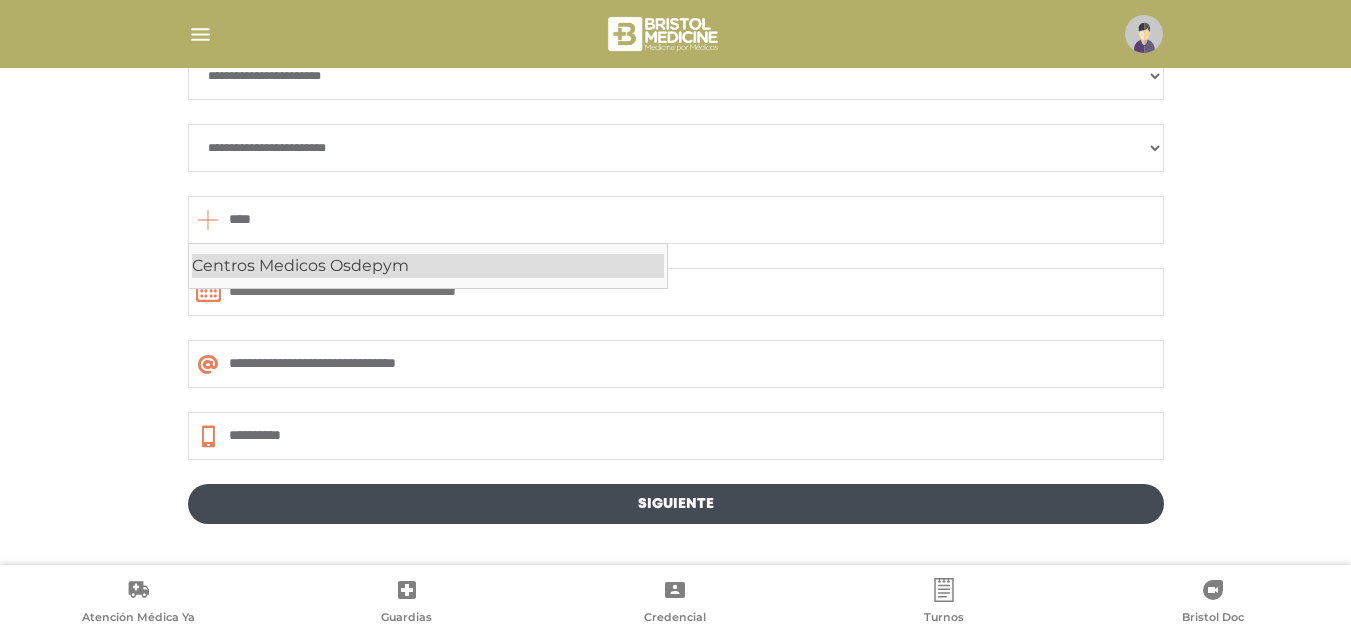 click on "Centros Medicos Osdepym" at bounding box center [428, 266] 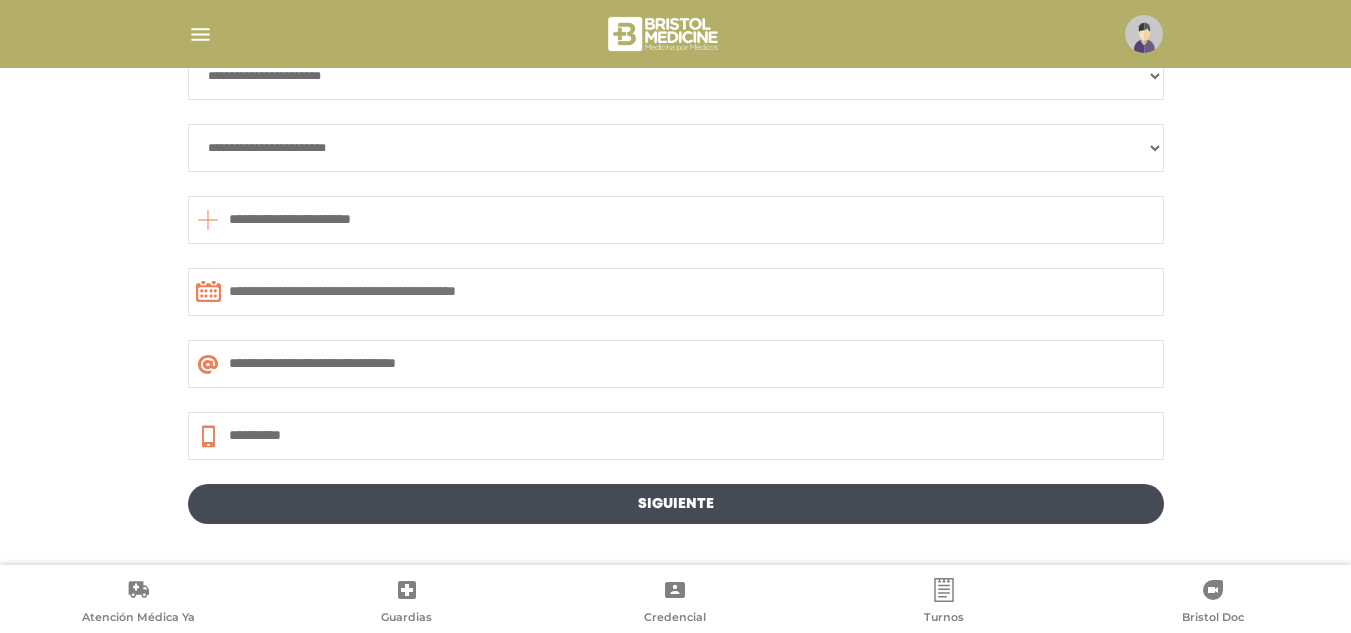 type on "**********" 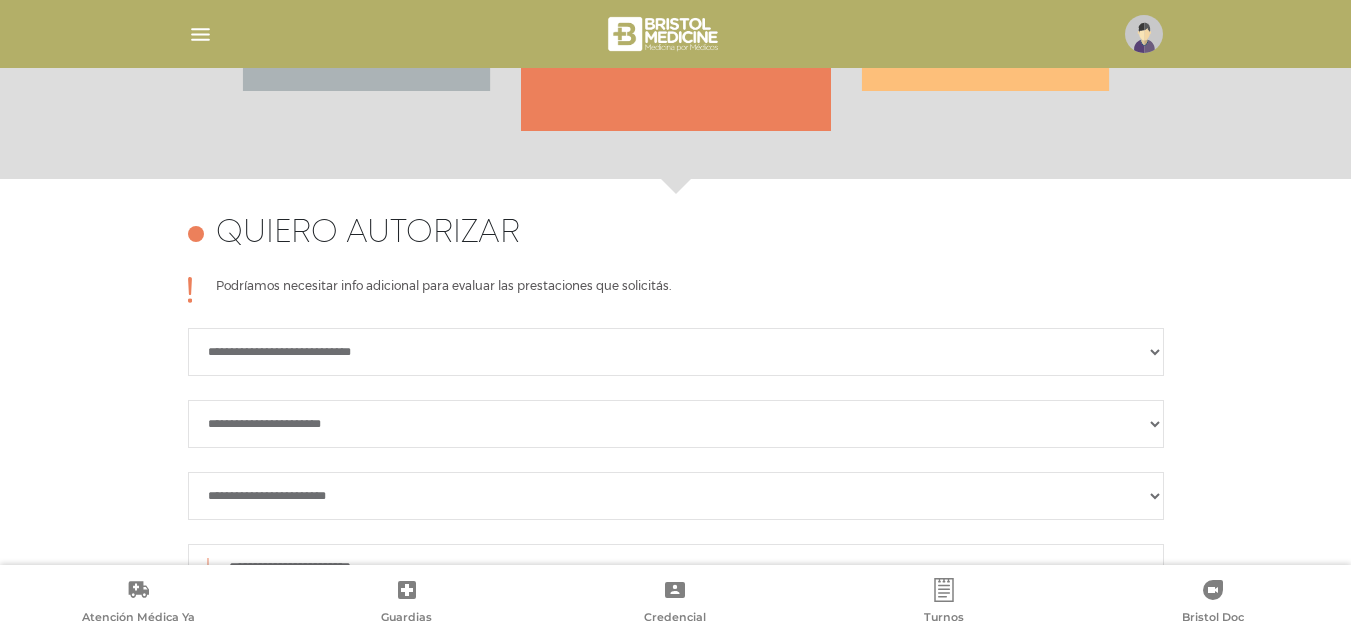 scroll, scrollTop: 756, scrollLeft: 0, axis: vertical 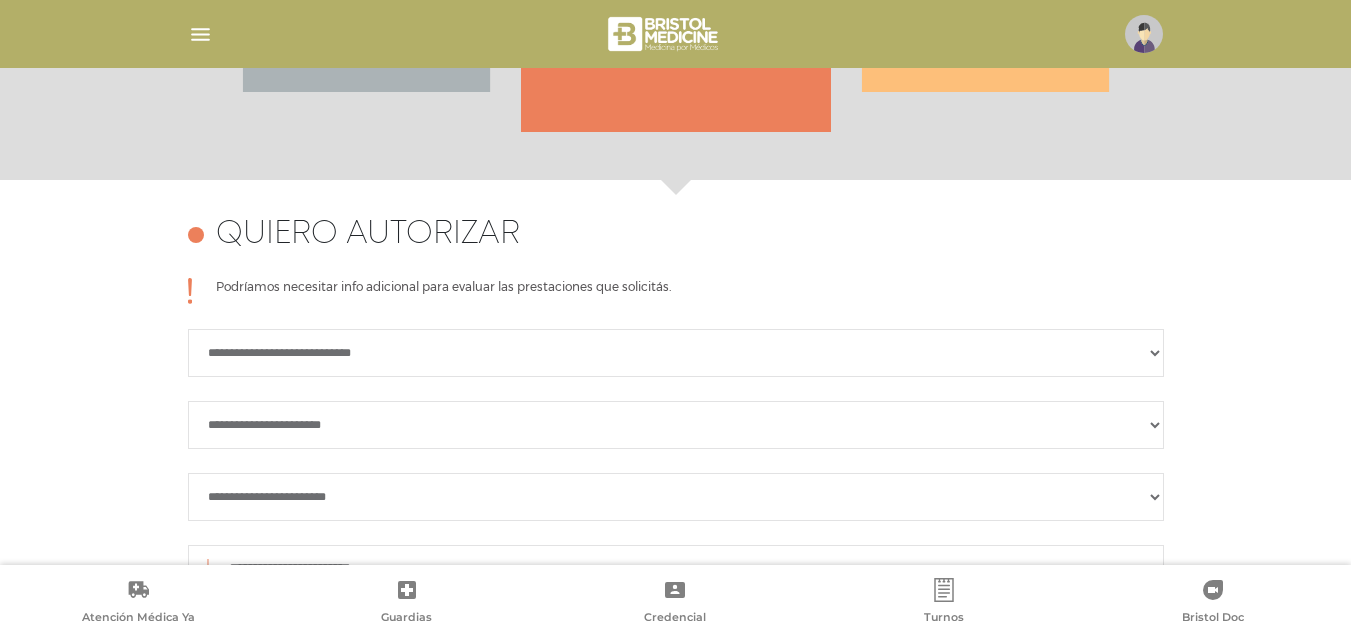 click on "**********" at bounding box center [676, 425] 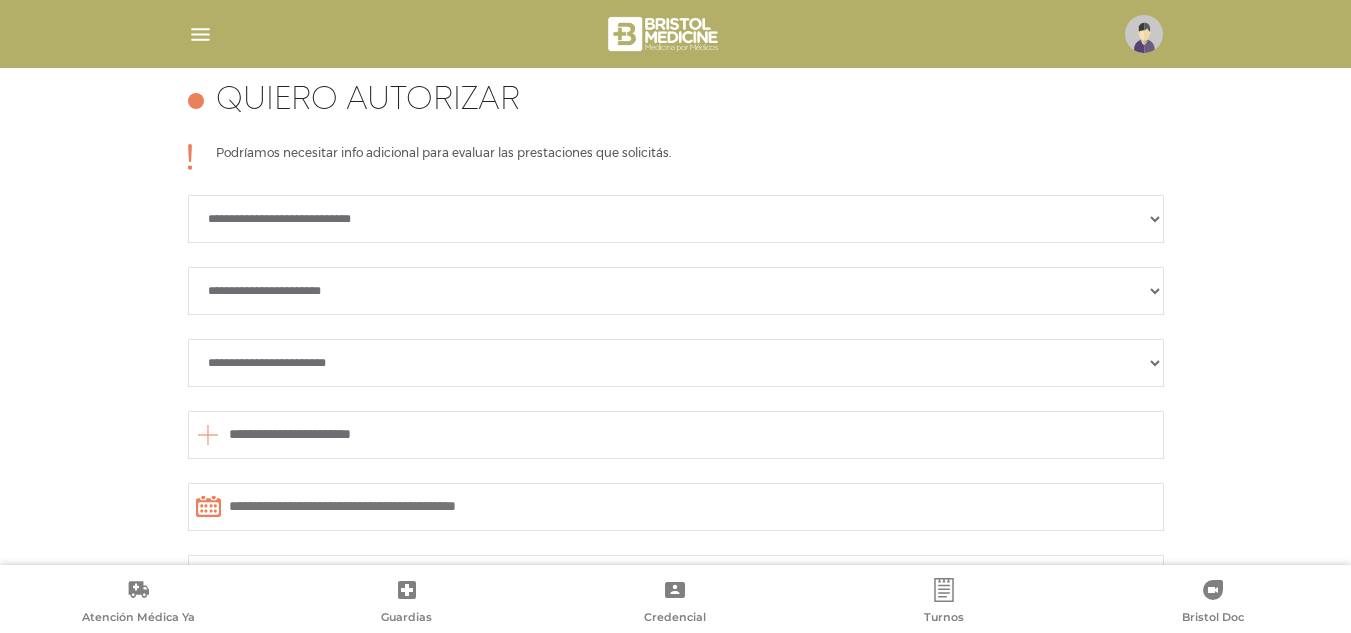 scroll, scrollTop: 895, scrollLeft: 0, axis: vertical 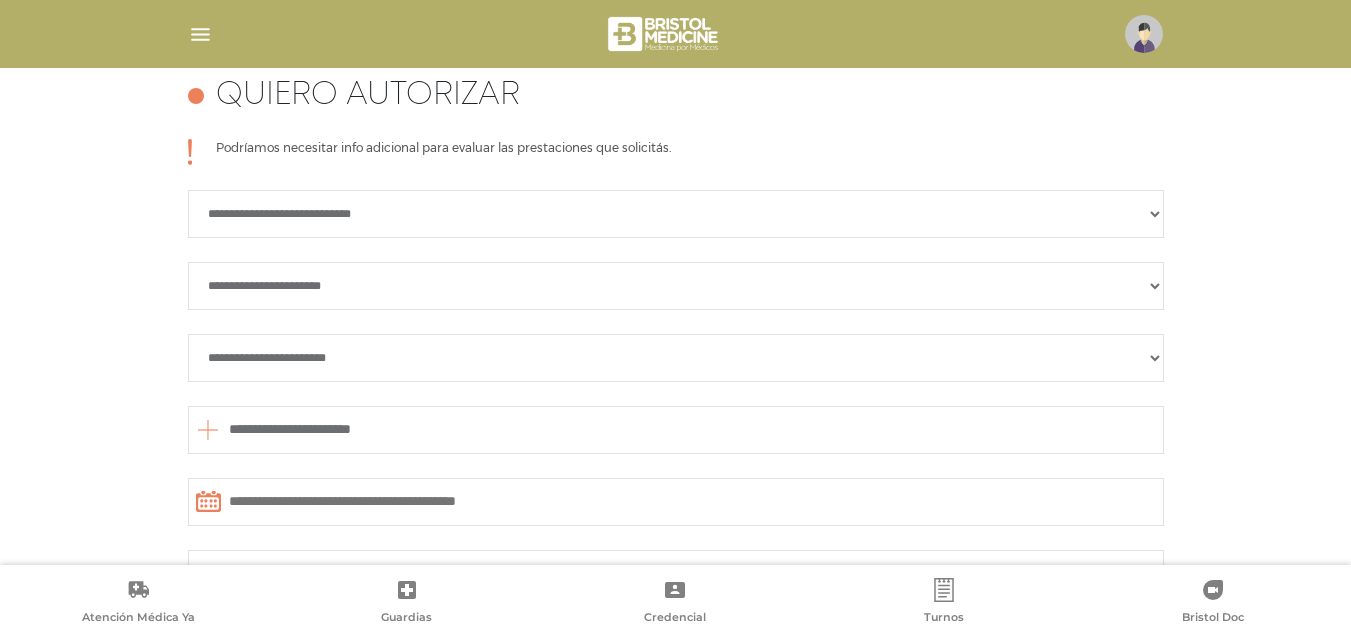 click on "**********" at bounding box center [676, 358] 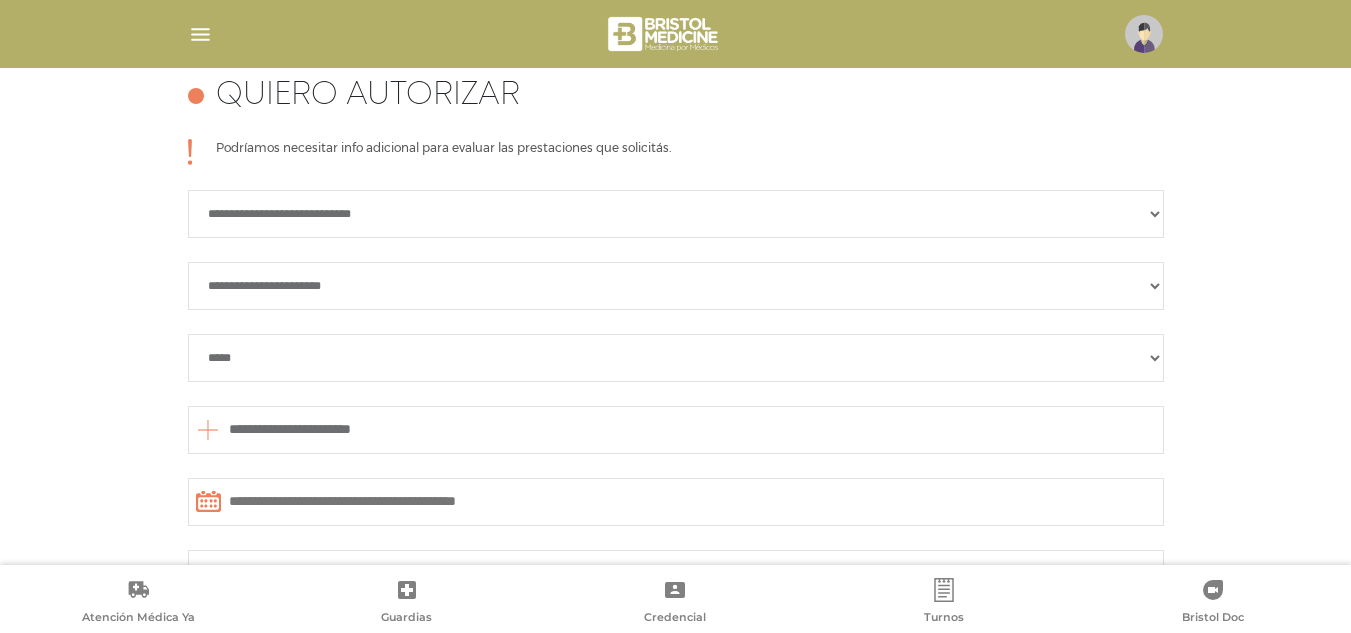 click on "**********" at bounding box center [676, 358] 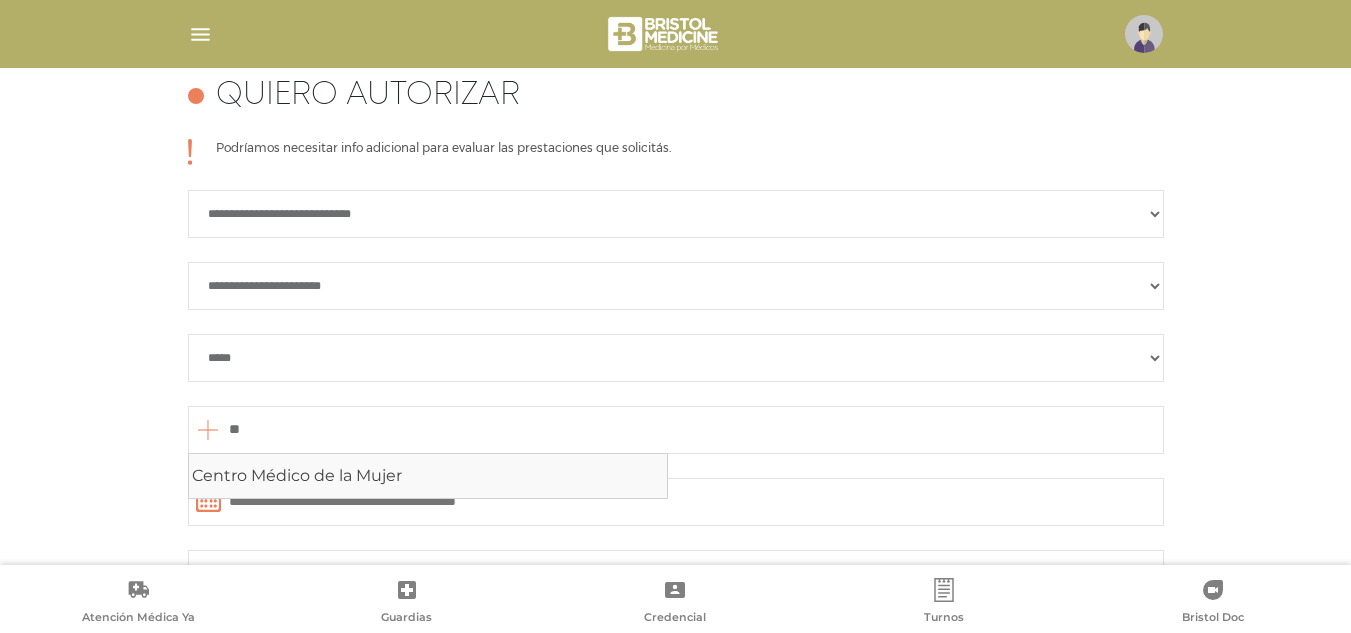 type on "*" 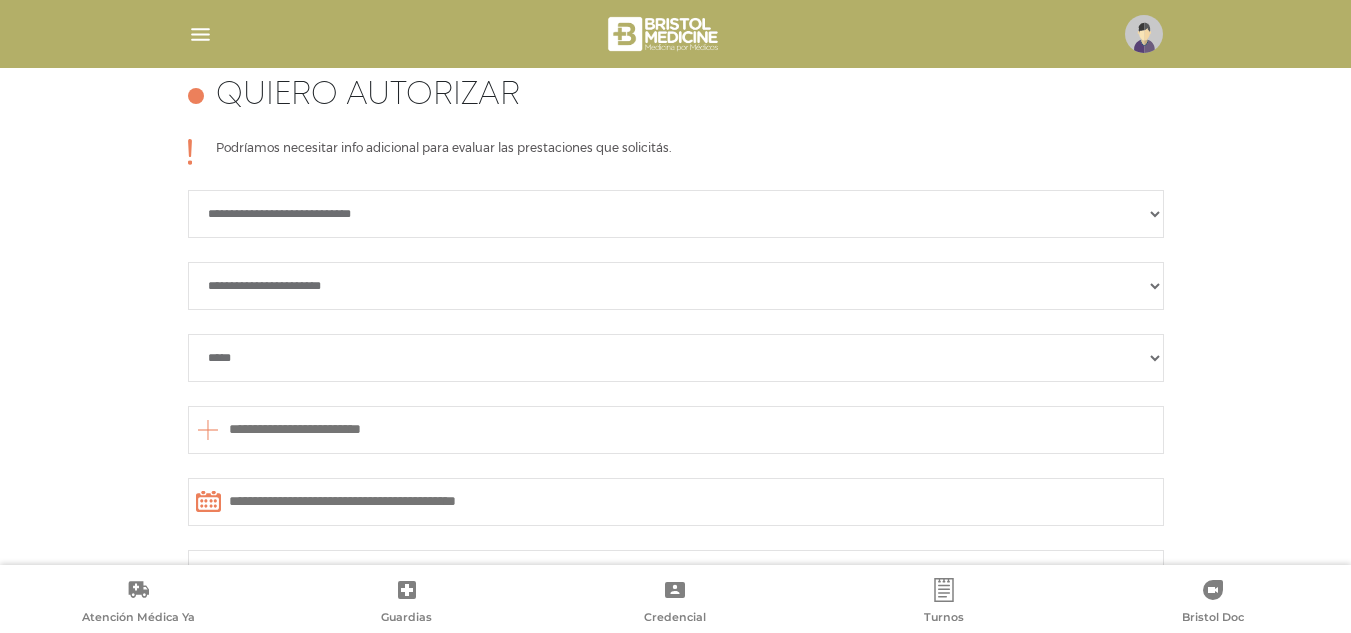 type 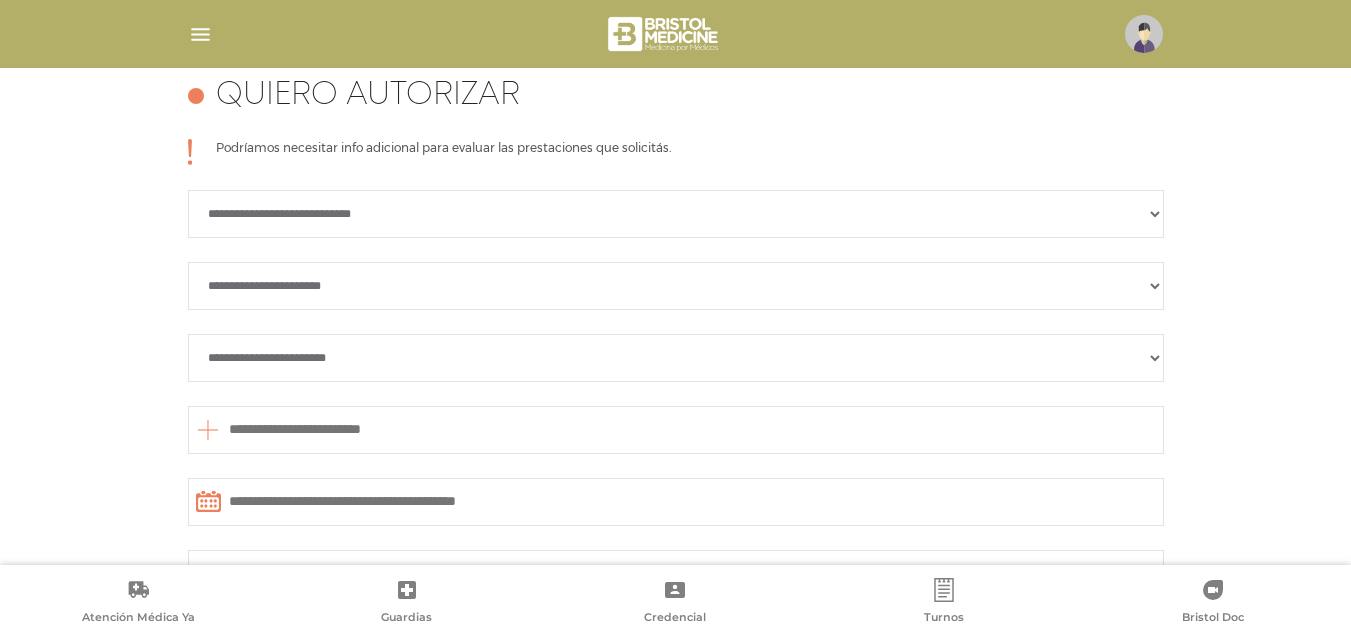 click on "**********" at bounding box center [676, 358] 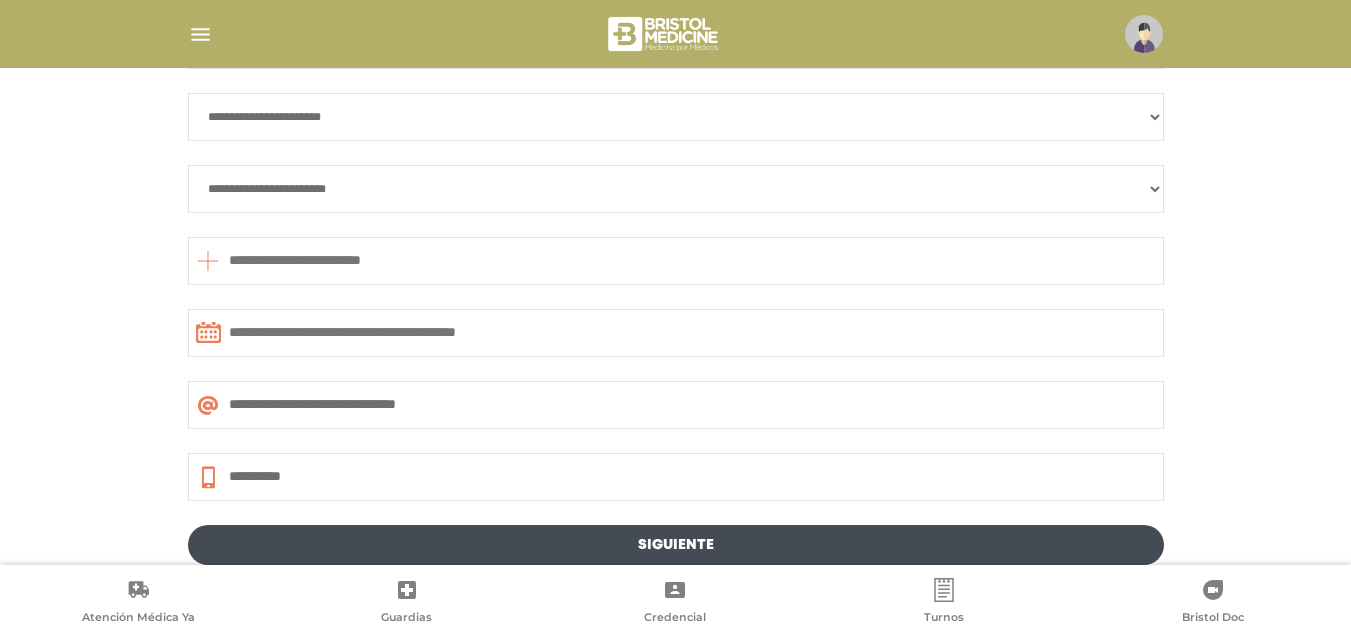 scroll, scrollTop: 1071, scrollLeft: 0, axis: vertical 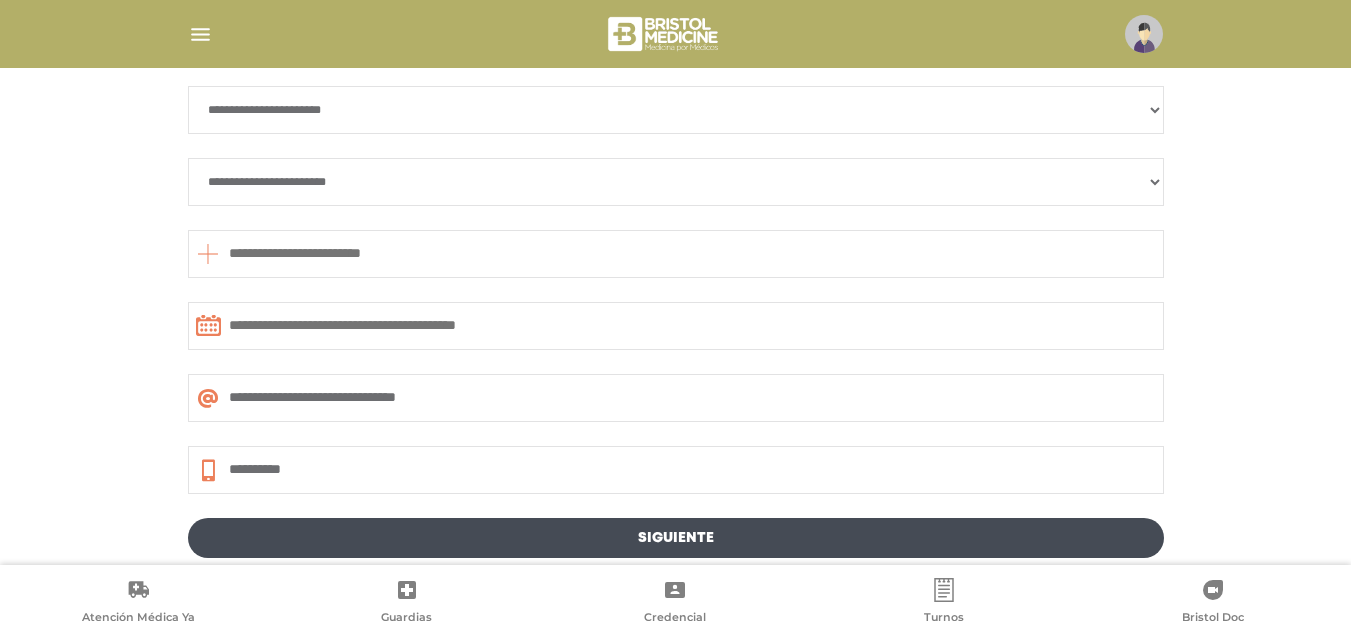 click at bounding box center (676, 254) 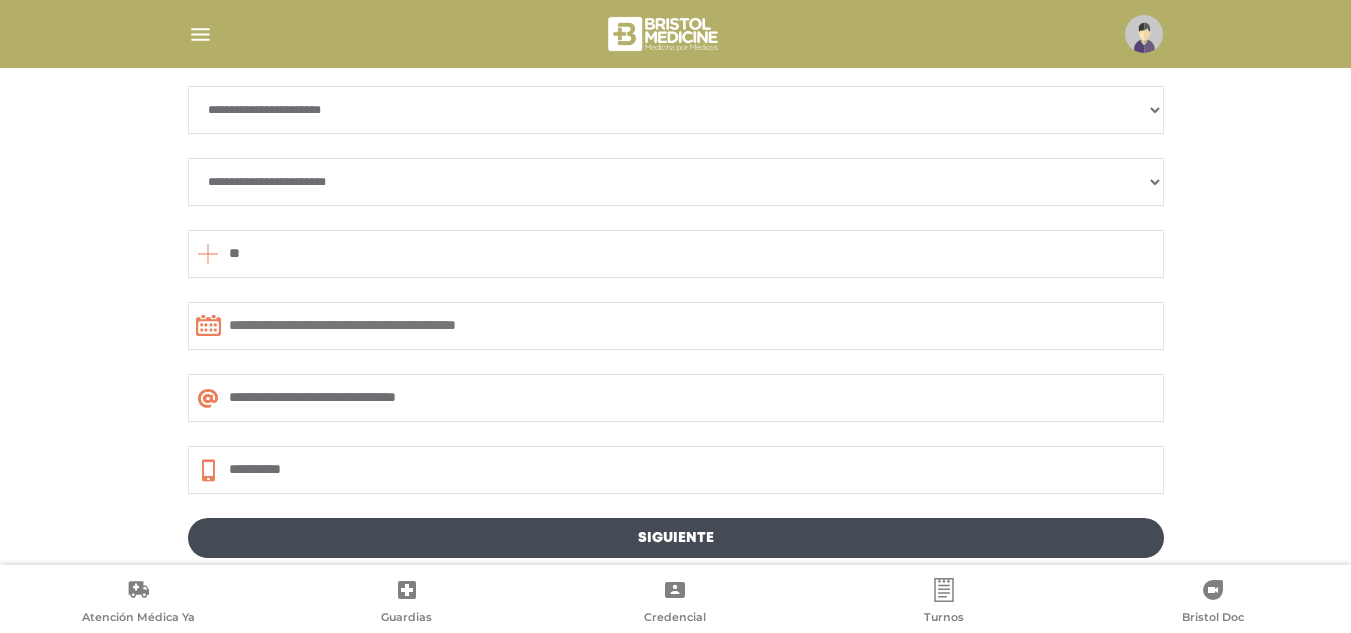 type on "*" 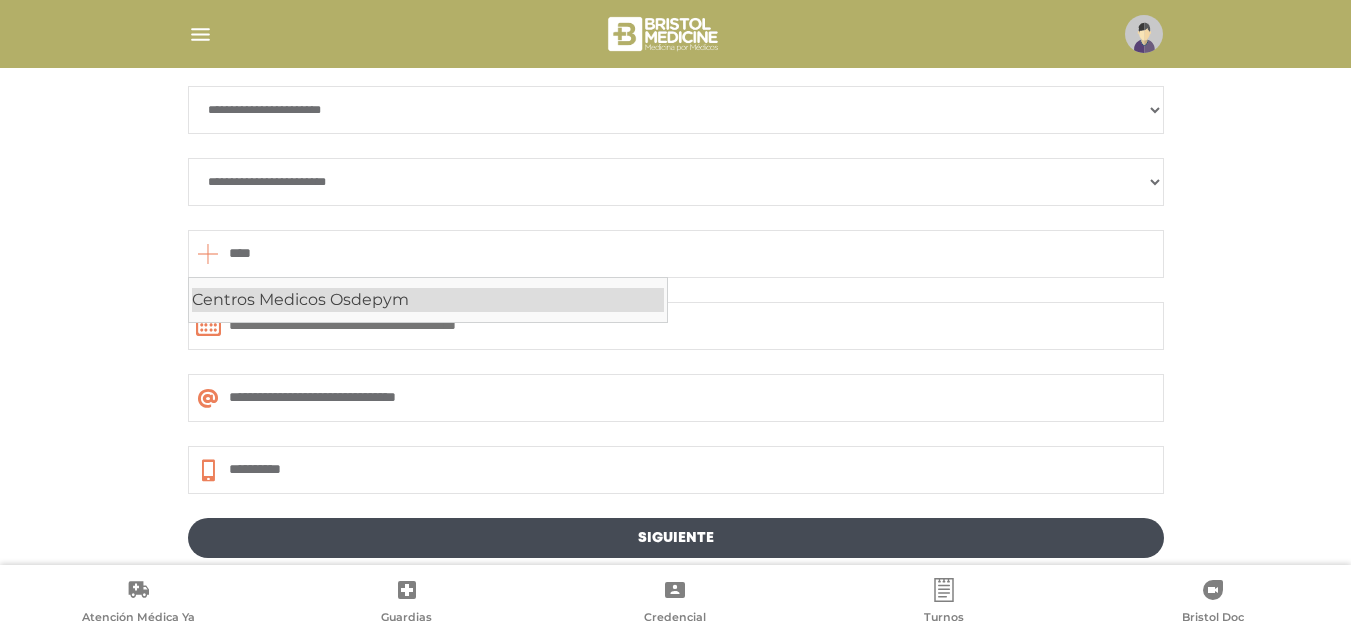 click on "Centros Medicos Osdepym" at bounding box center (428, 300) 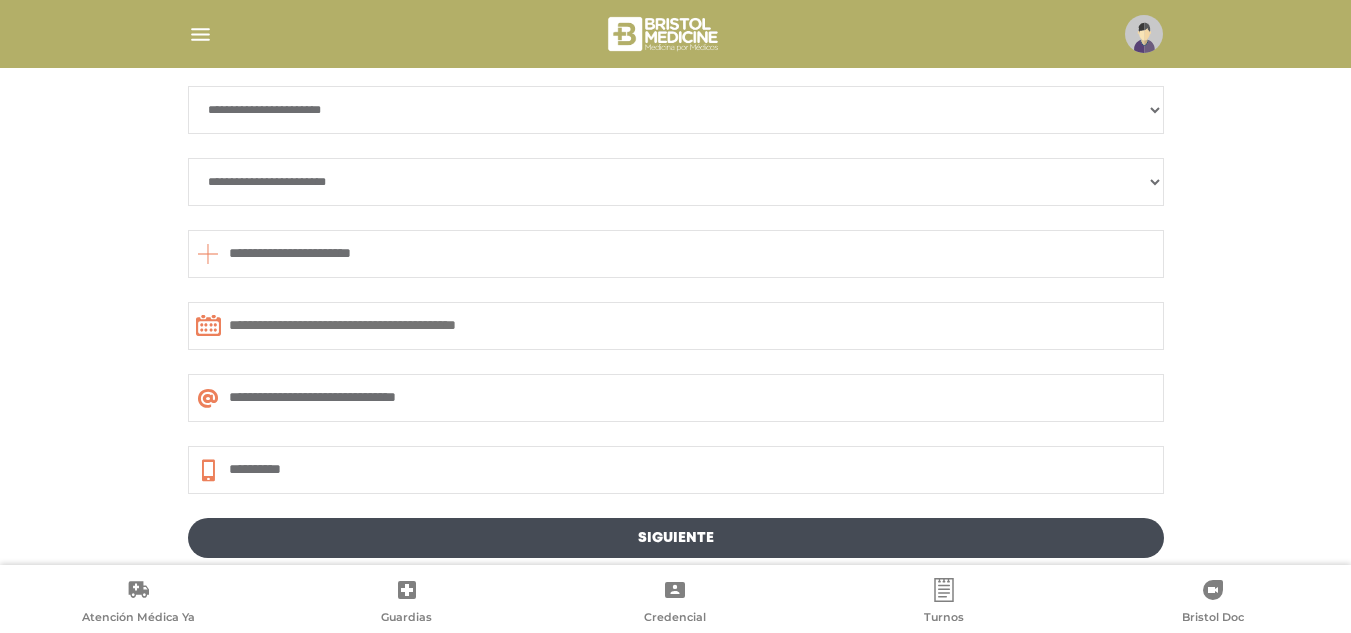 type on "**********" 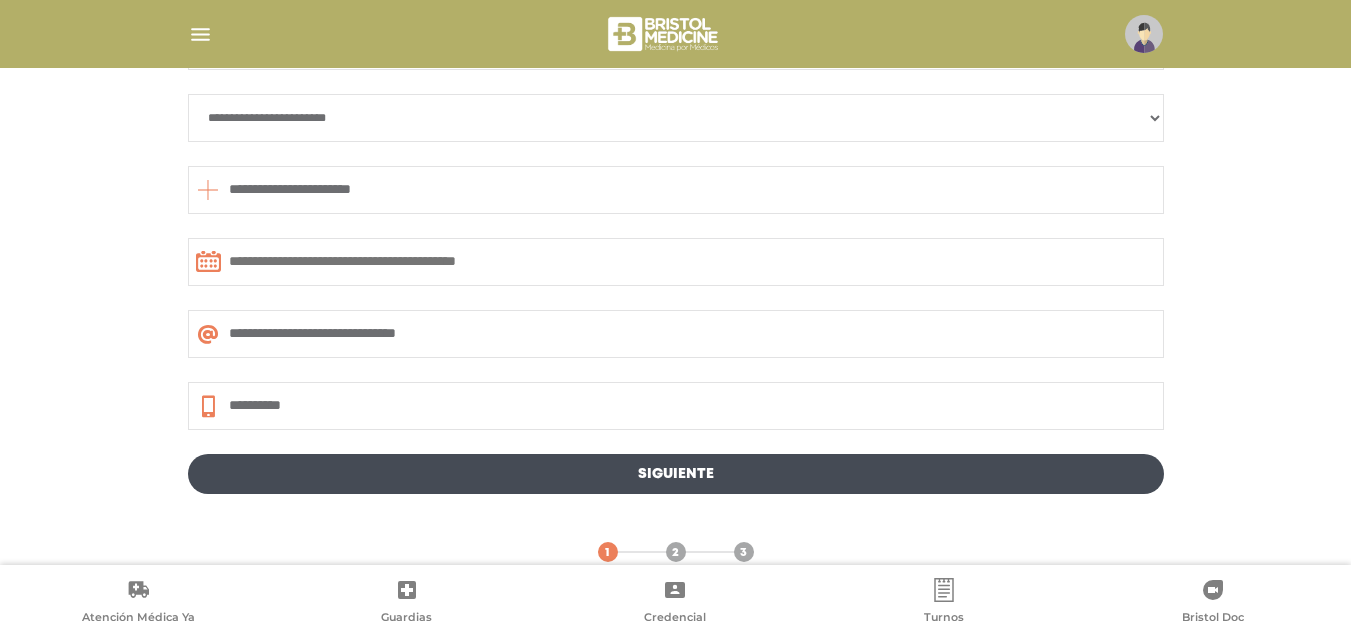 scroll, scrollTop: 1145, scrollLeft: 0, axis: vertical 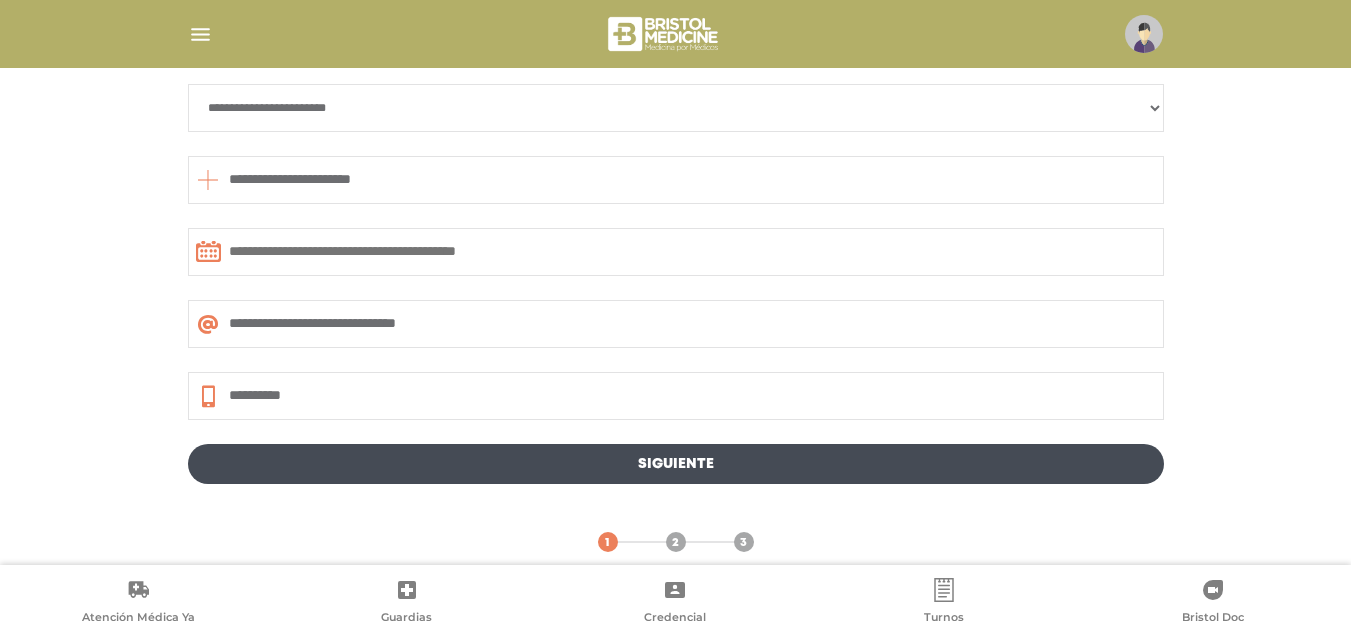 click at bounding box center (676, 252) 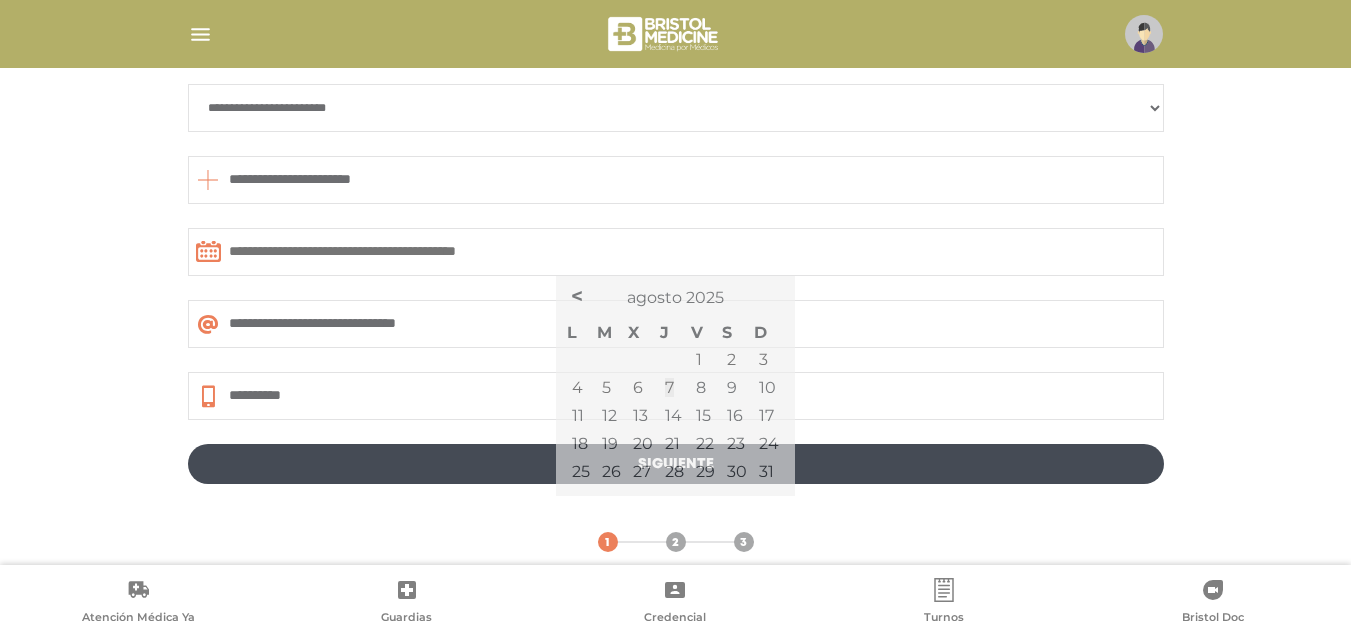 click on "**********" at bounding box center [675, 189] 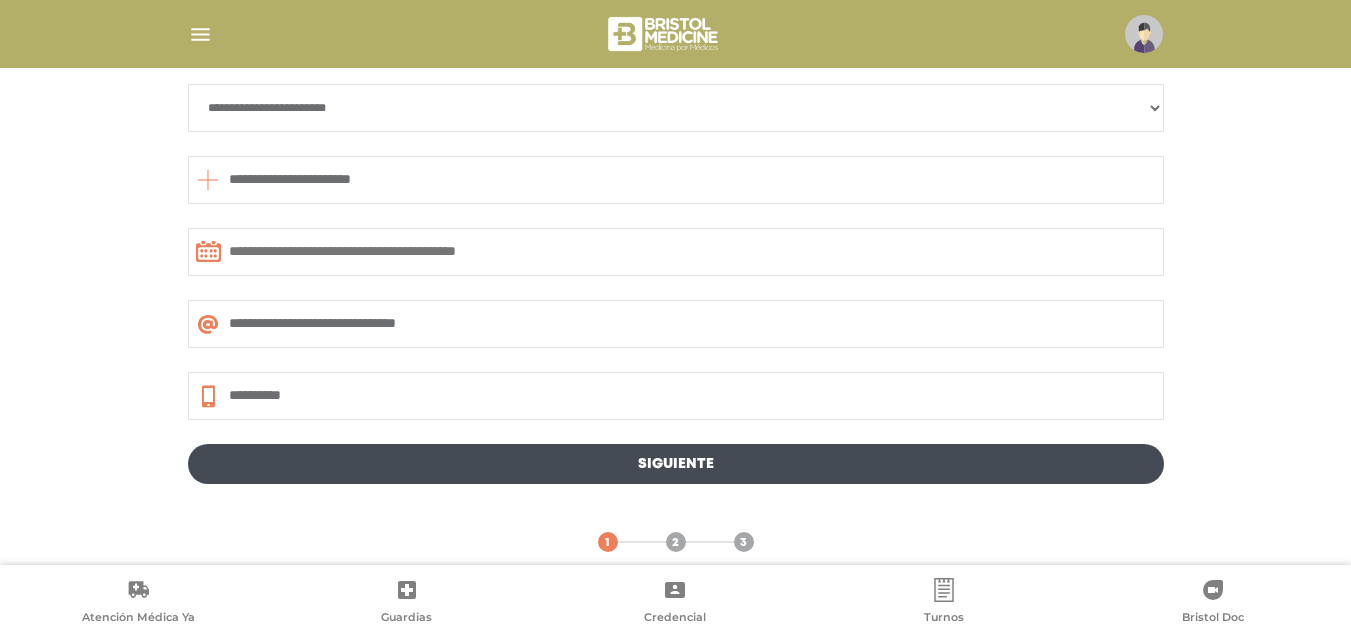 click at bounding box center [676, 252] 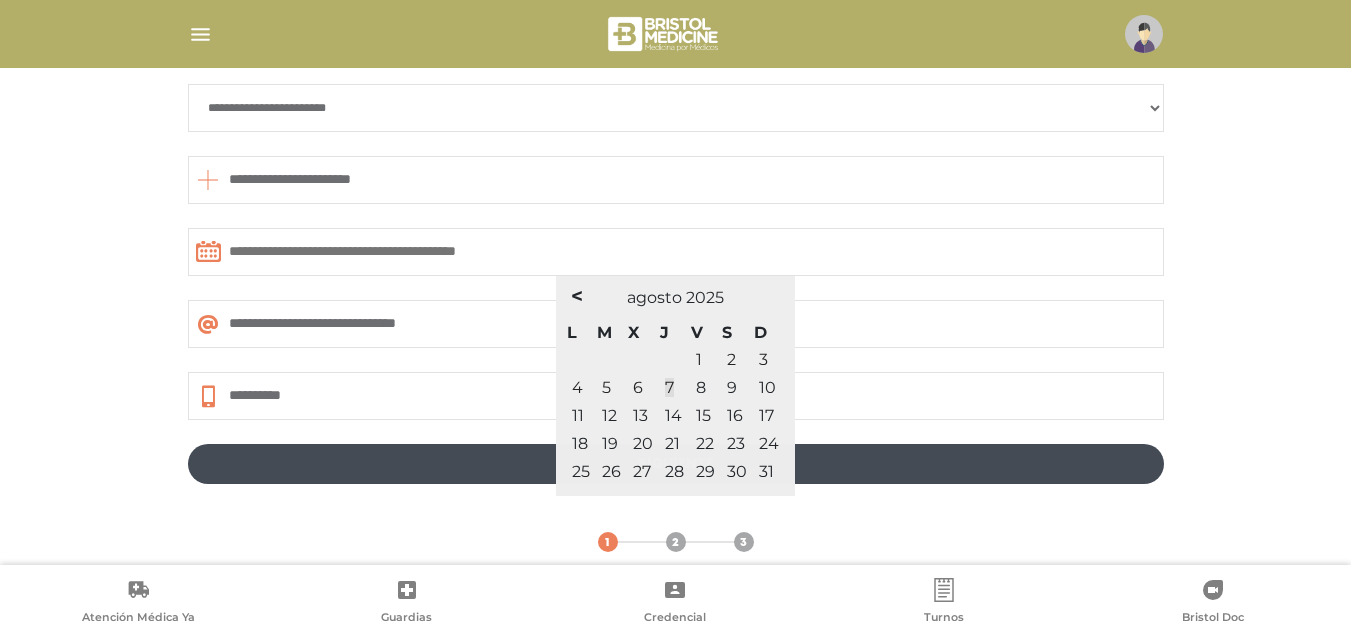 click on "**********" at bounding box center [675, 189] 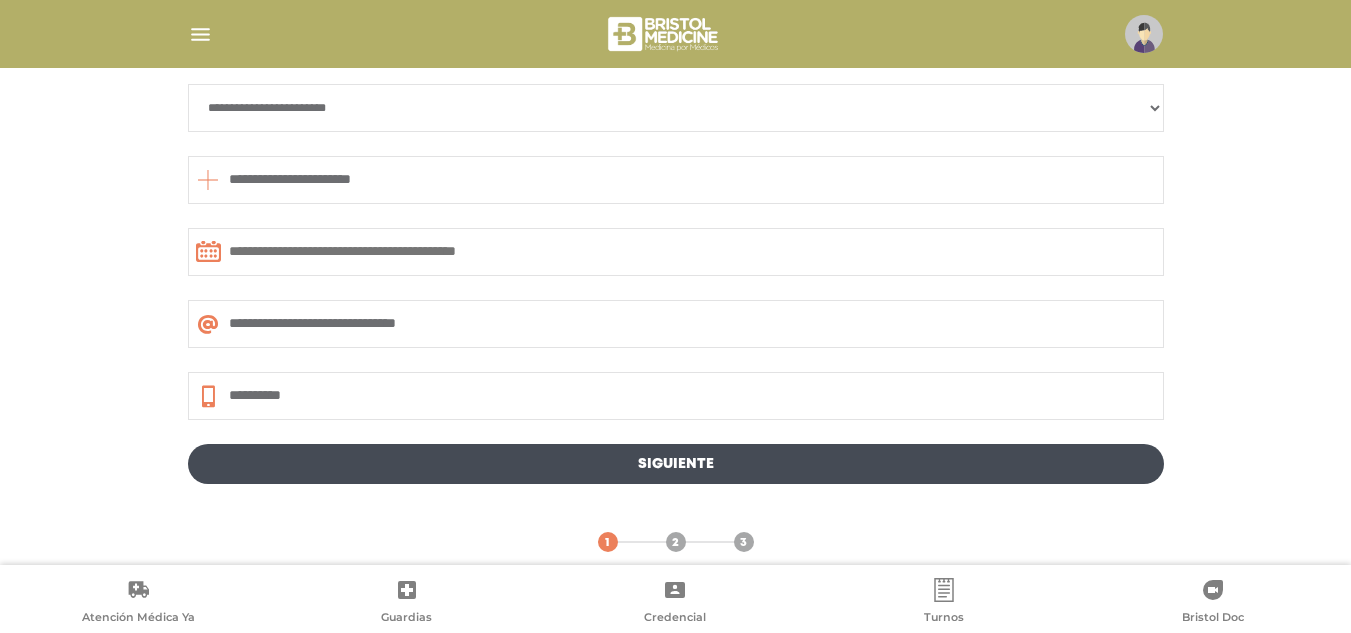 click on "**********" at bounding box center (676, 324) 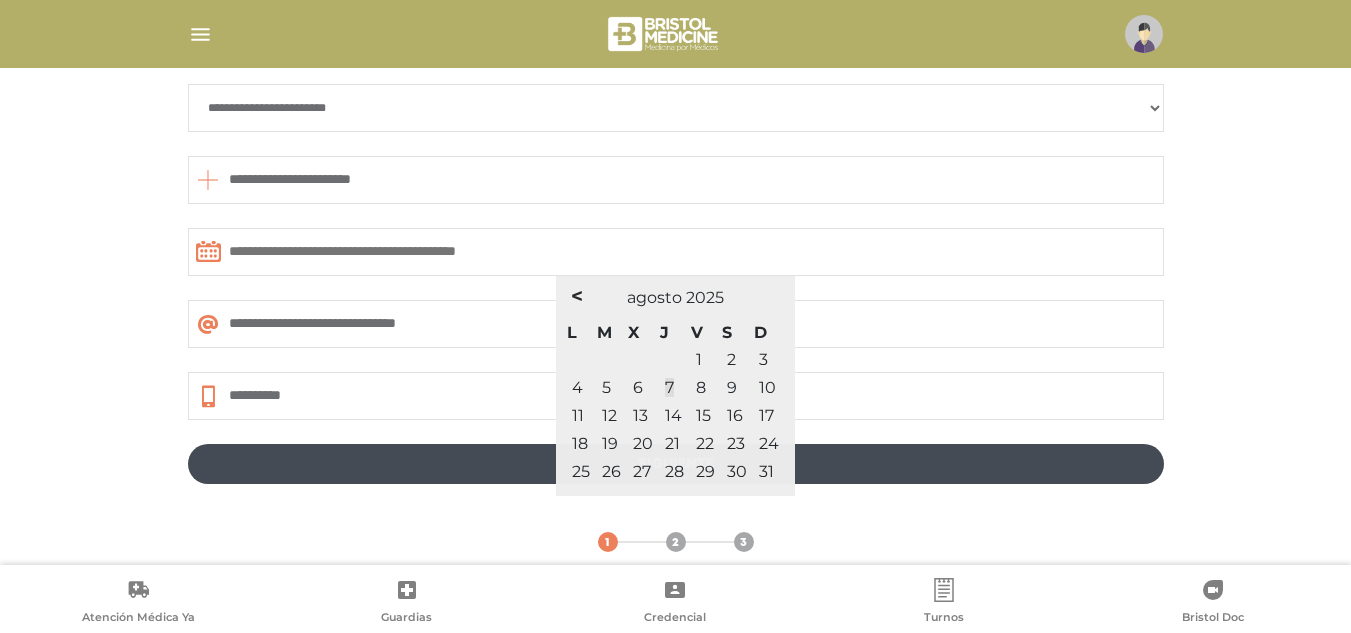 click at bounding box center [676, 252] 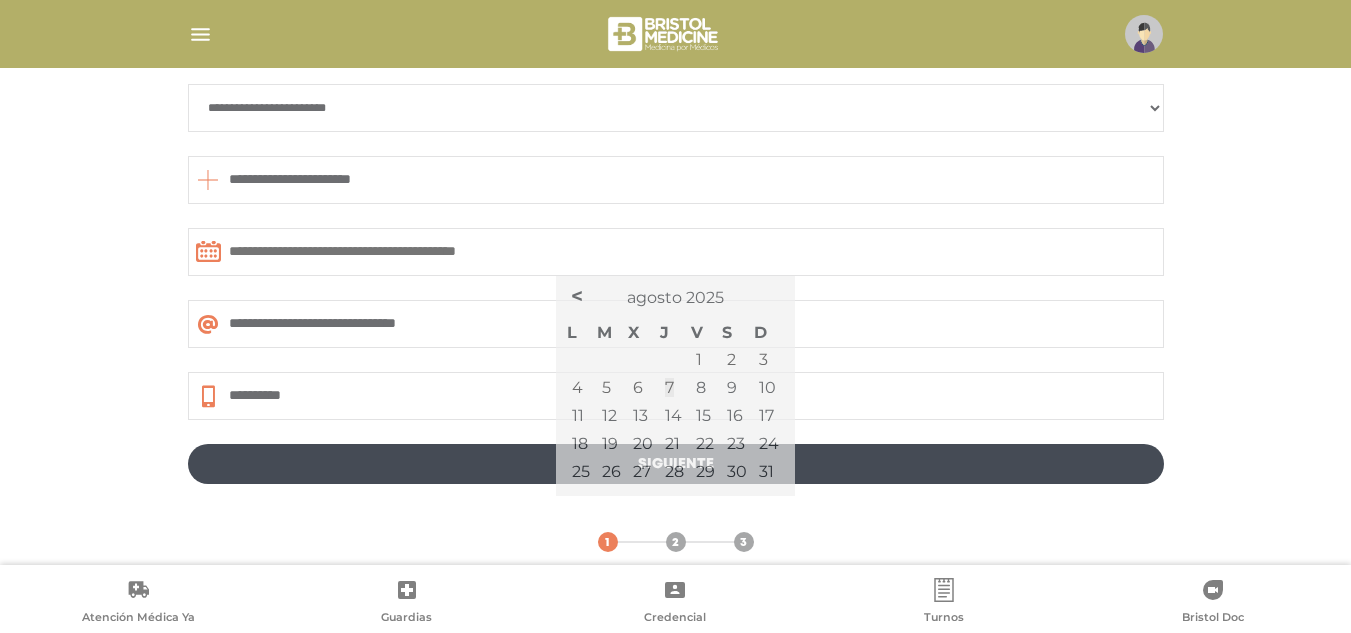 click on "**********" at bounding box center (675, 189) 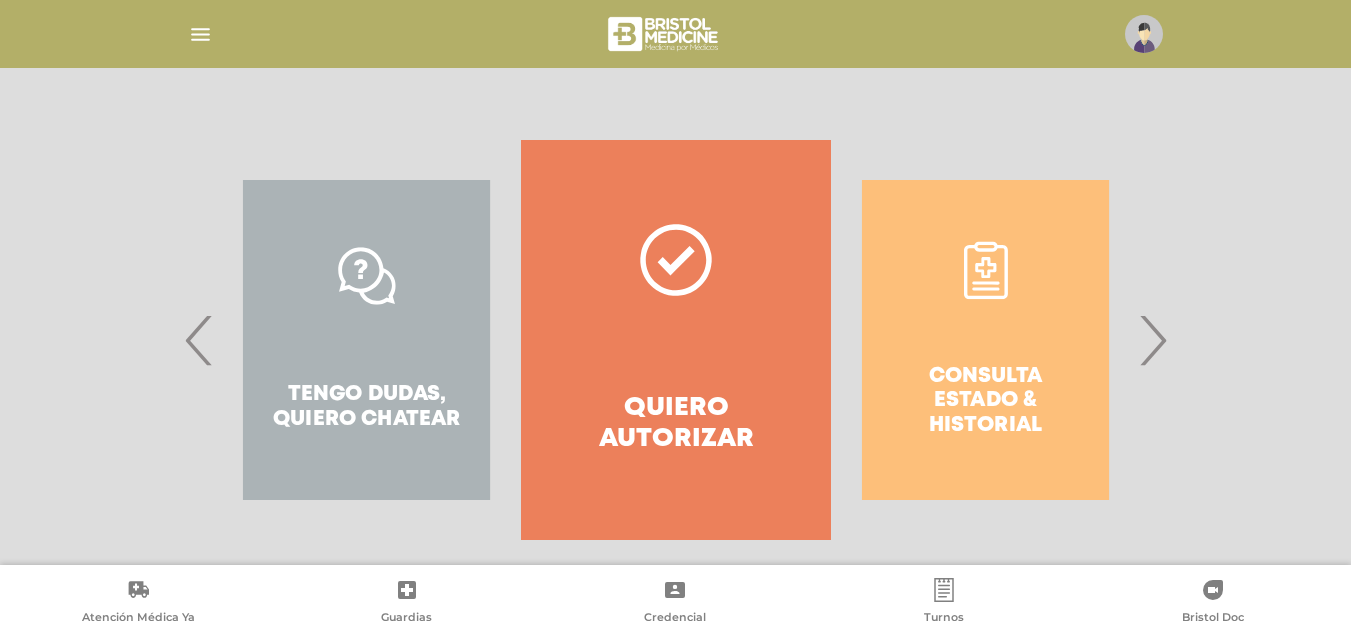 scroll, scrollTop: 0, scrollLeft: 0, axis: both 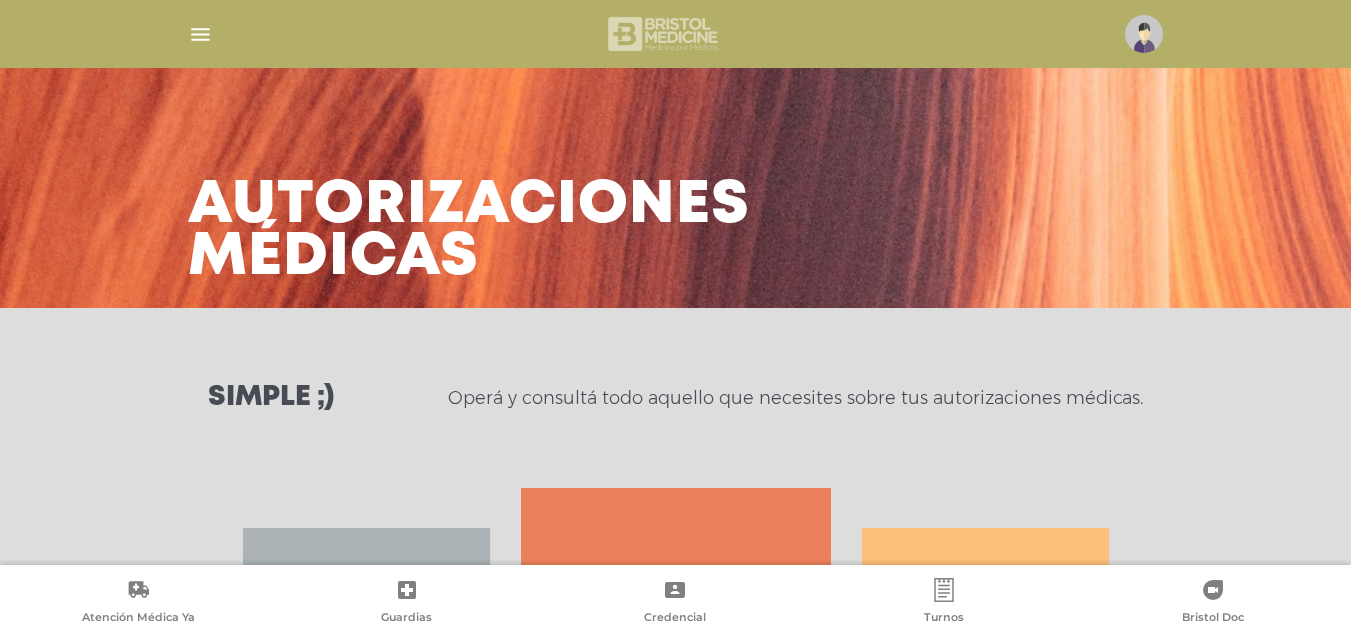 click at bounding box center (664, 34) 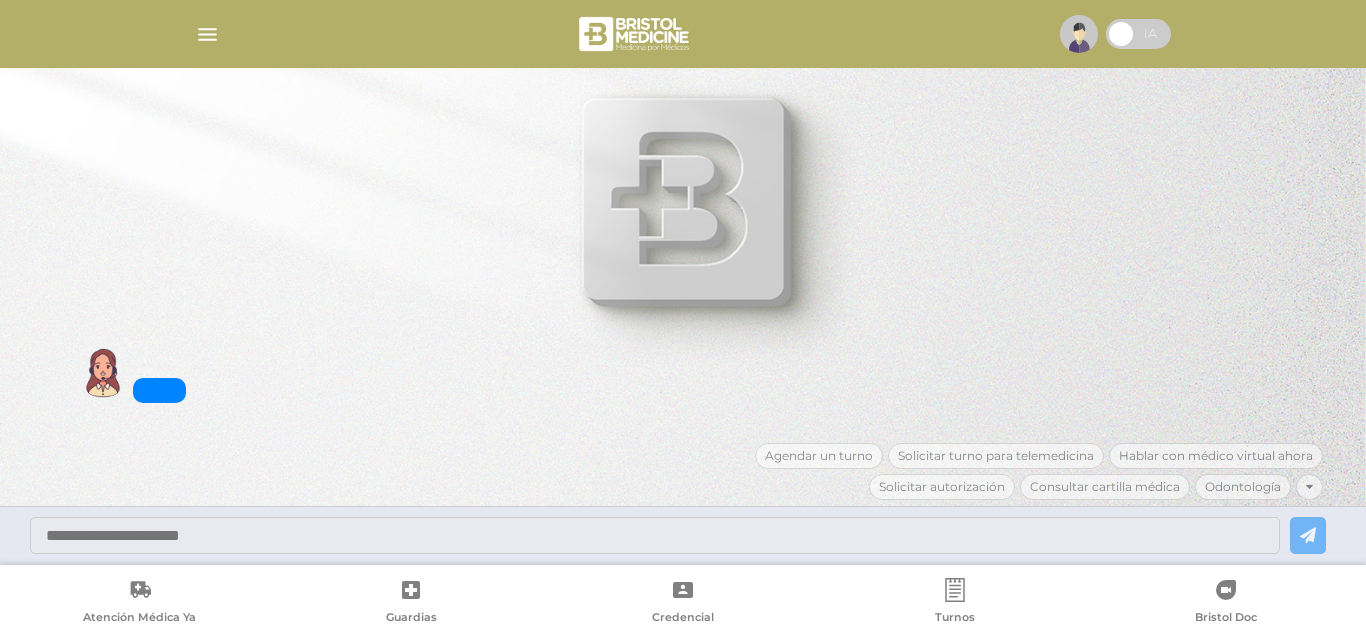 scroll, scrollTop: 0, scrollLeft: 0, axis: both 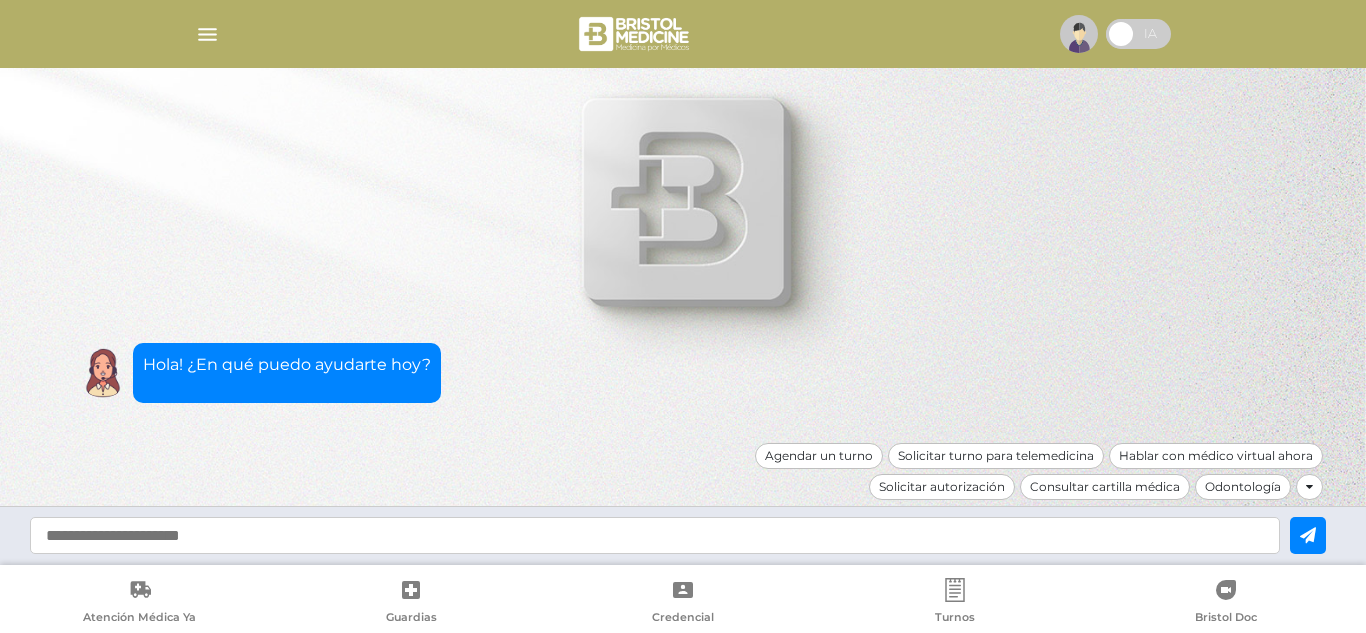 click on "Turnos" at bounding box center [955, 603] 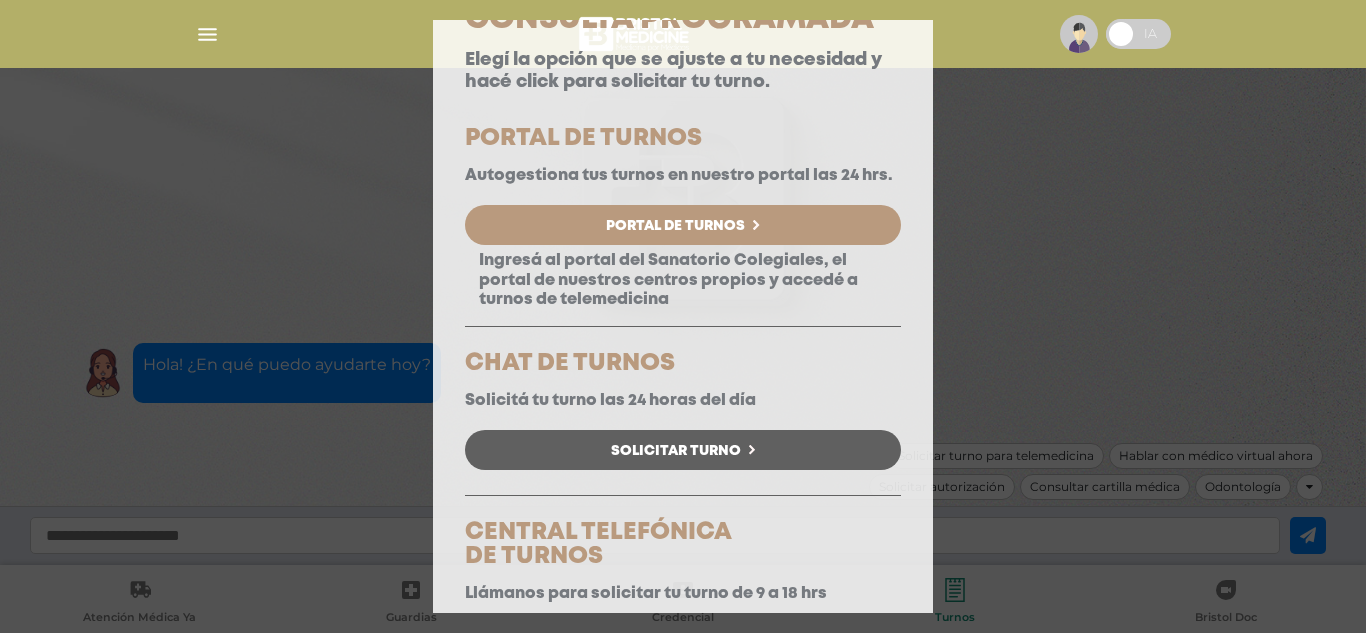 scroll, scrollTop: 55, scrollLeft: 0, axis: vertical 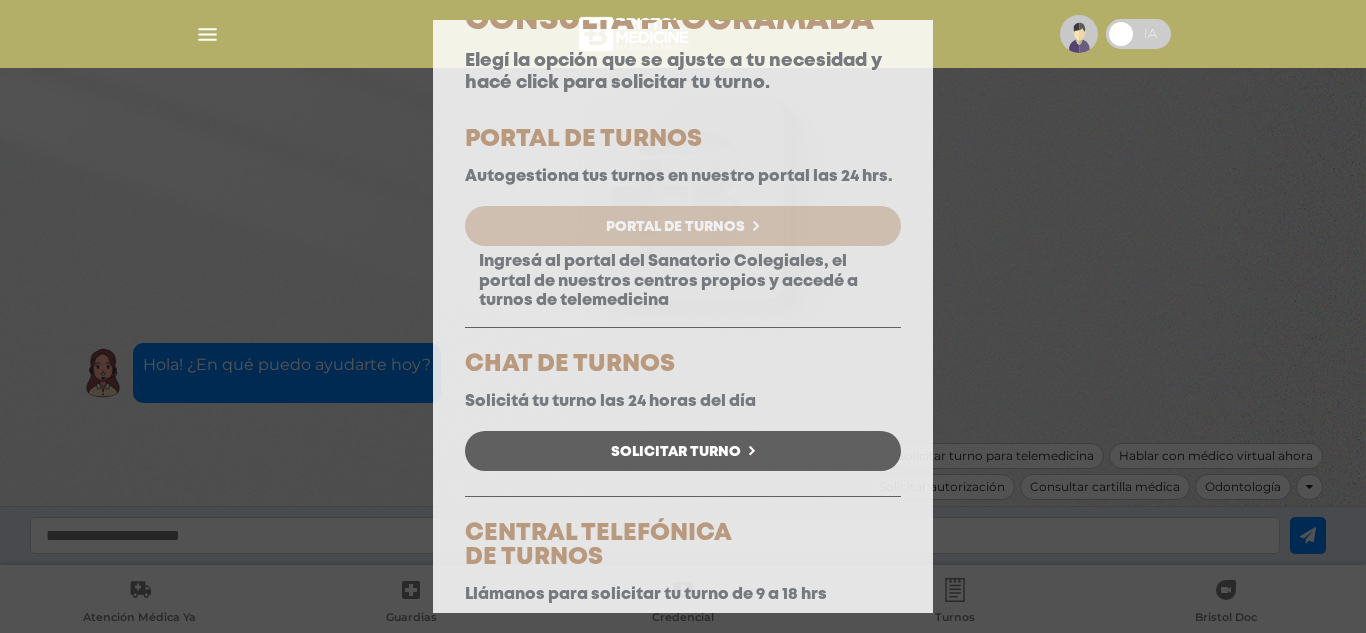 click on "Portal de Turnos" at bounding box center [675, 227] 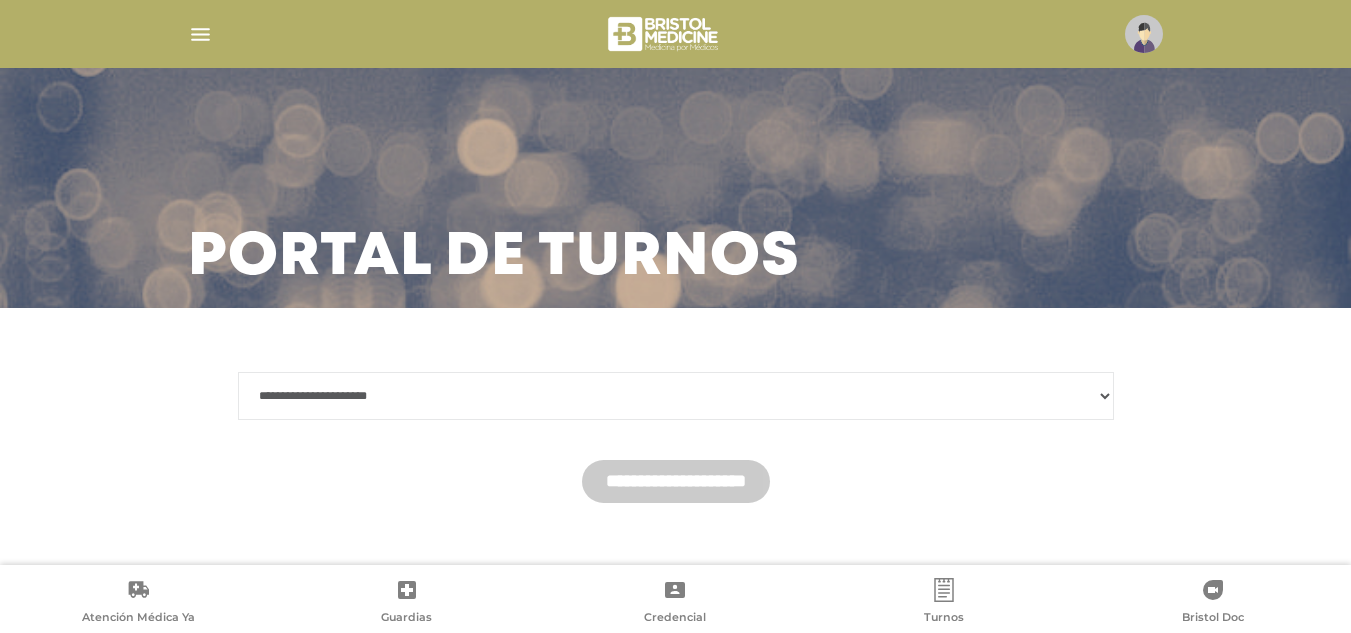 scroll, scrollTop: 26, scrollLeft: 0, axis: vertical 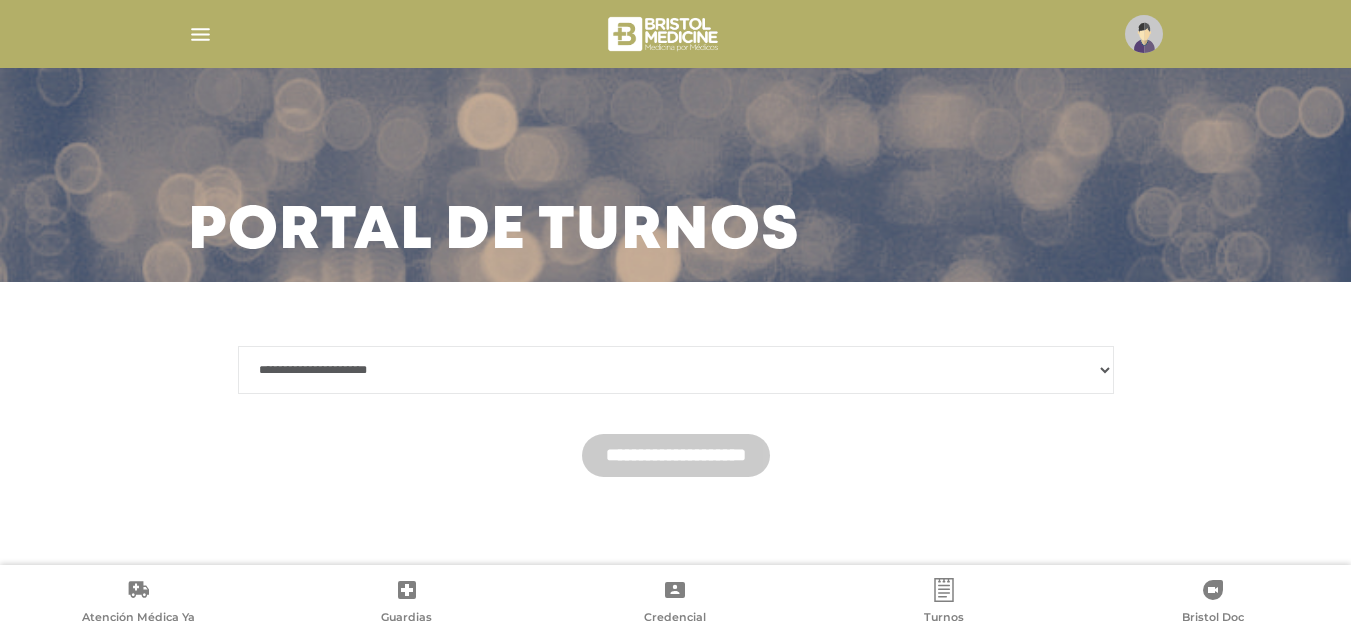 click on "**********" at bounding box center [676, 370] 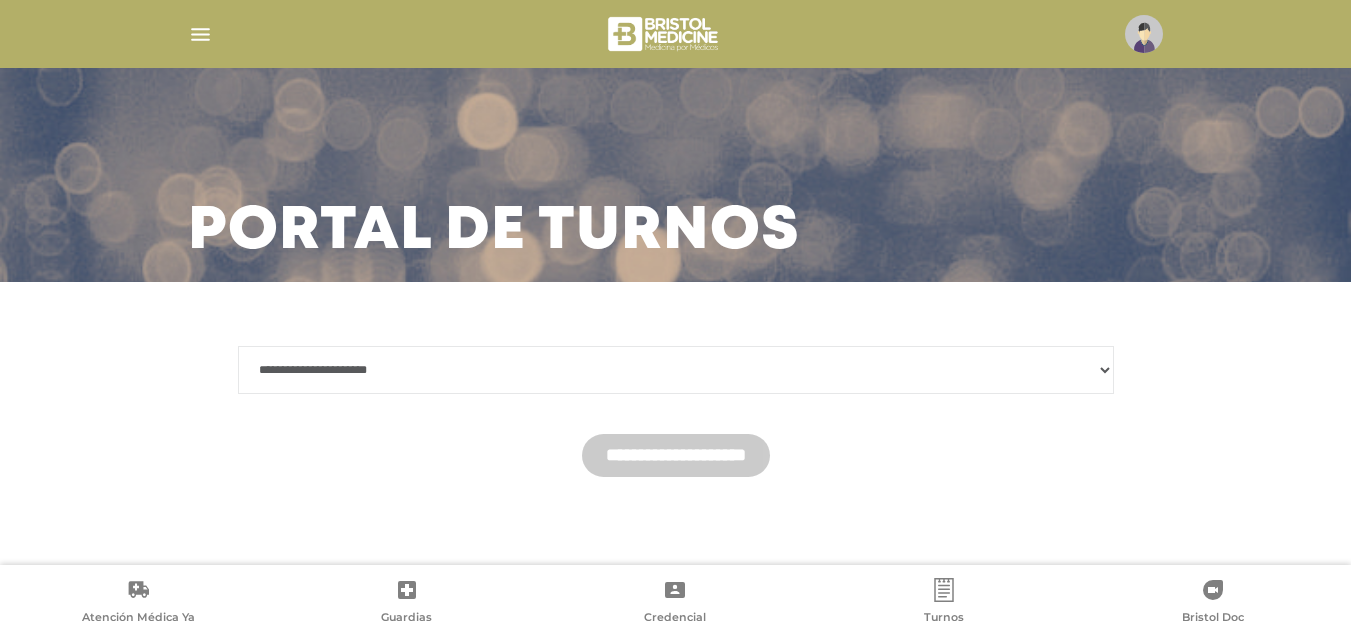 select on "*******" 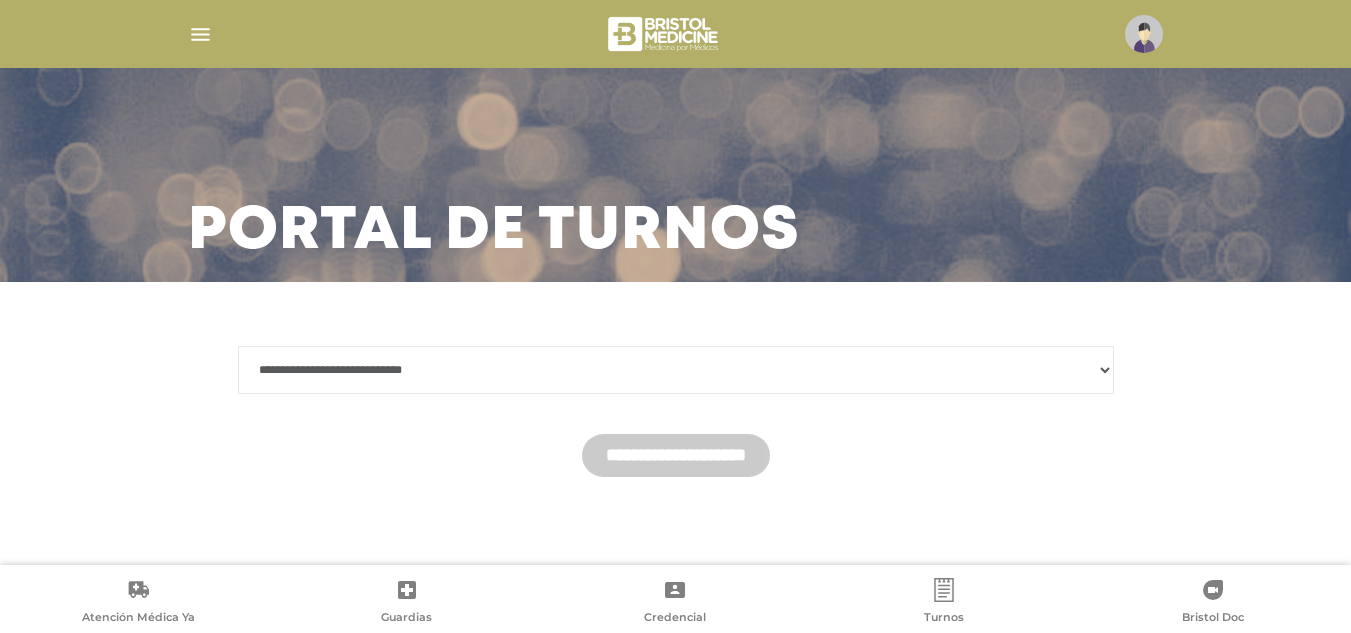 click on "**********" at bounding box center [676, 370] 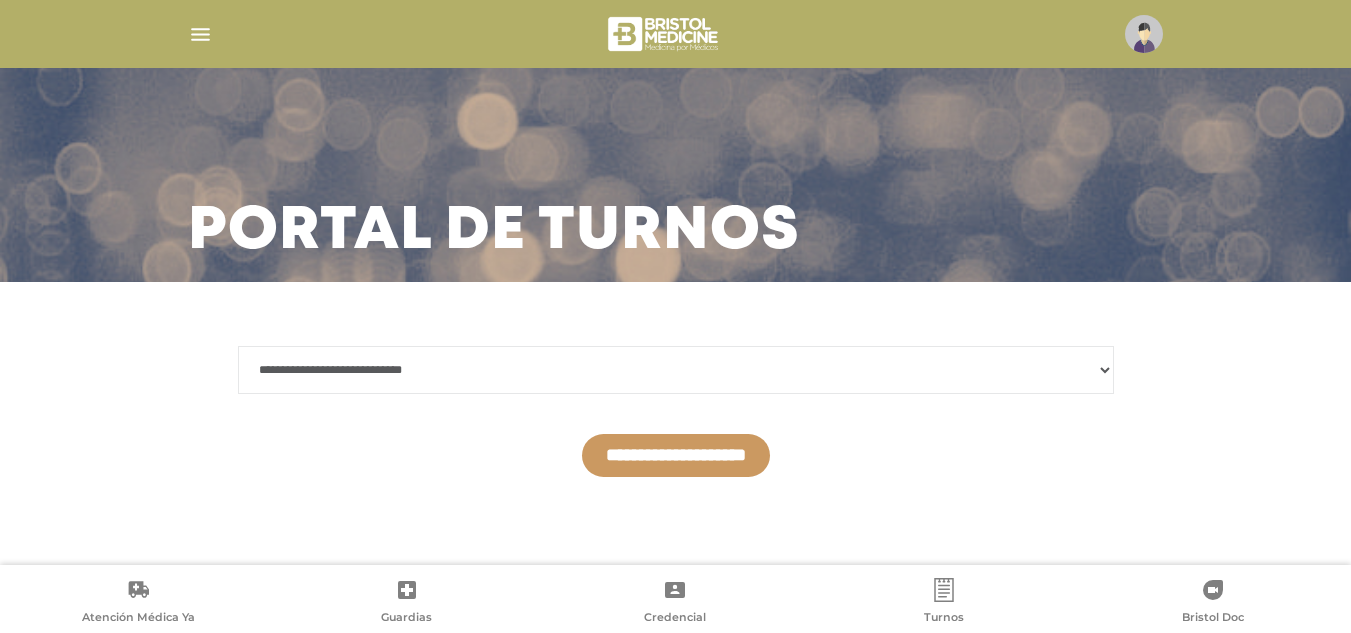 click on "**********" at bounding box center (676, 455) 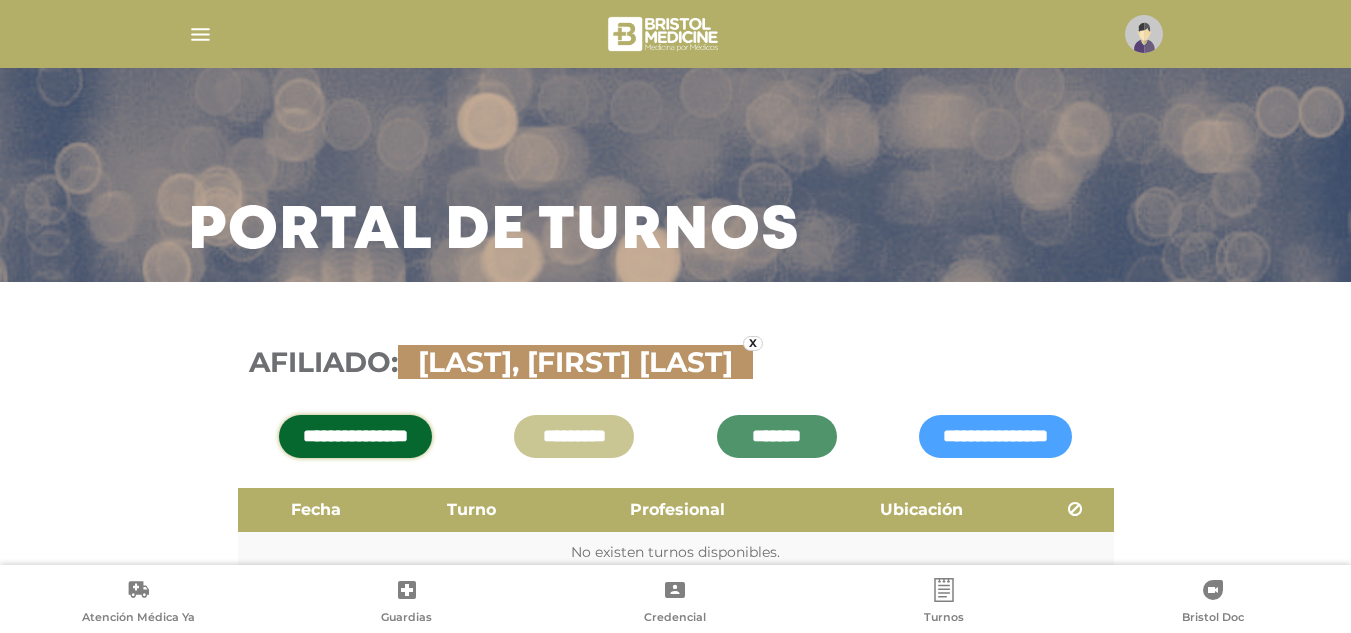 scroll, scrollTop: 123, scrollLeft: 0, axis: vertical 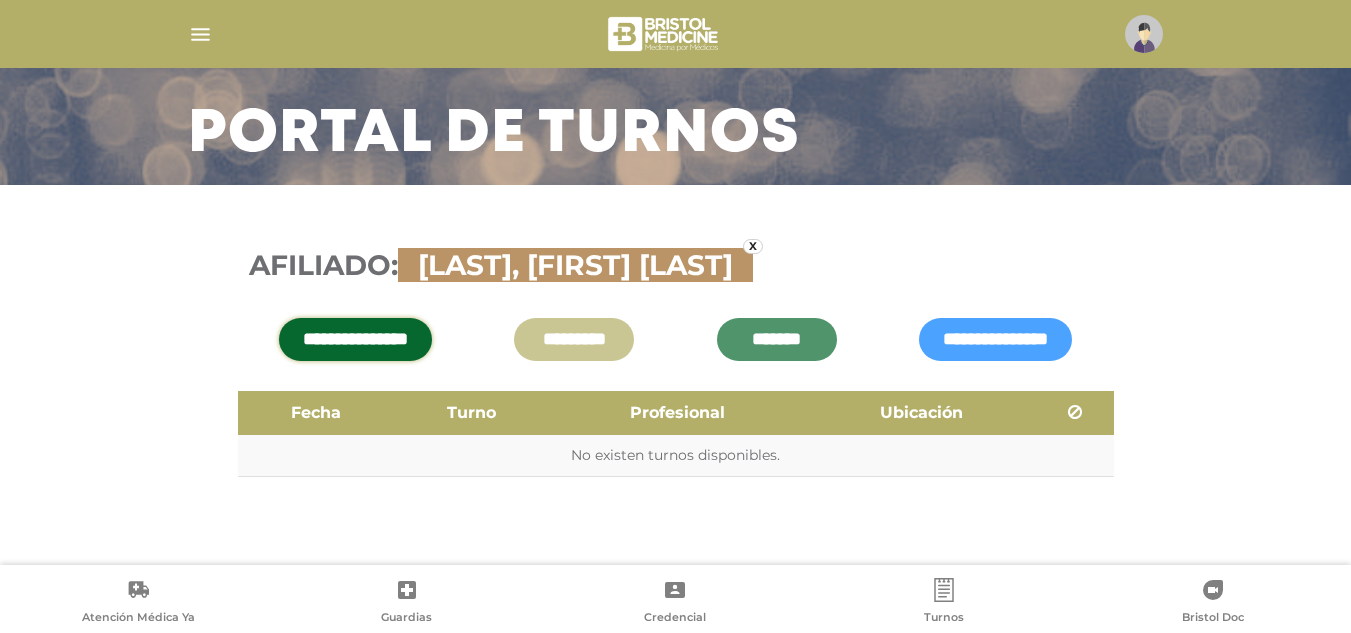 click on "**********" at bounding box center (355, 339) 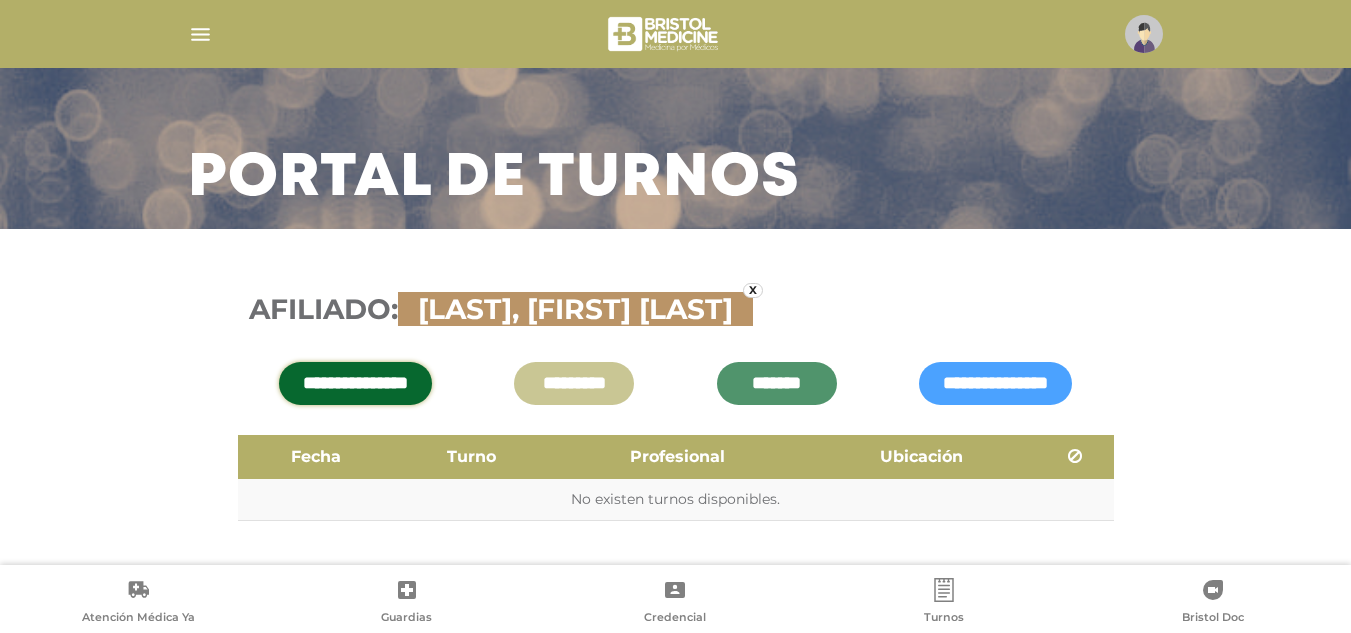 scroll, scrollTop: 123, scrollLeft: 0, axis: vertical 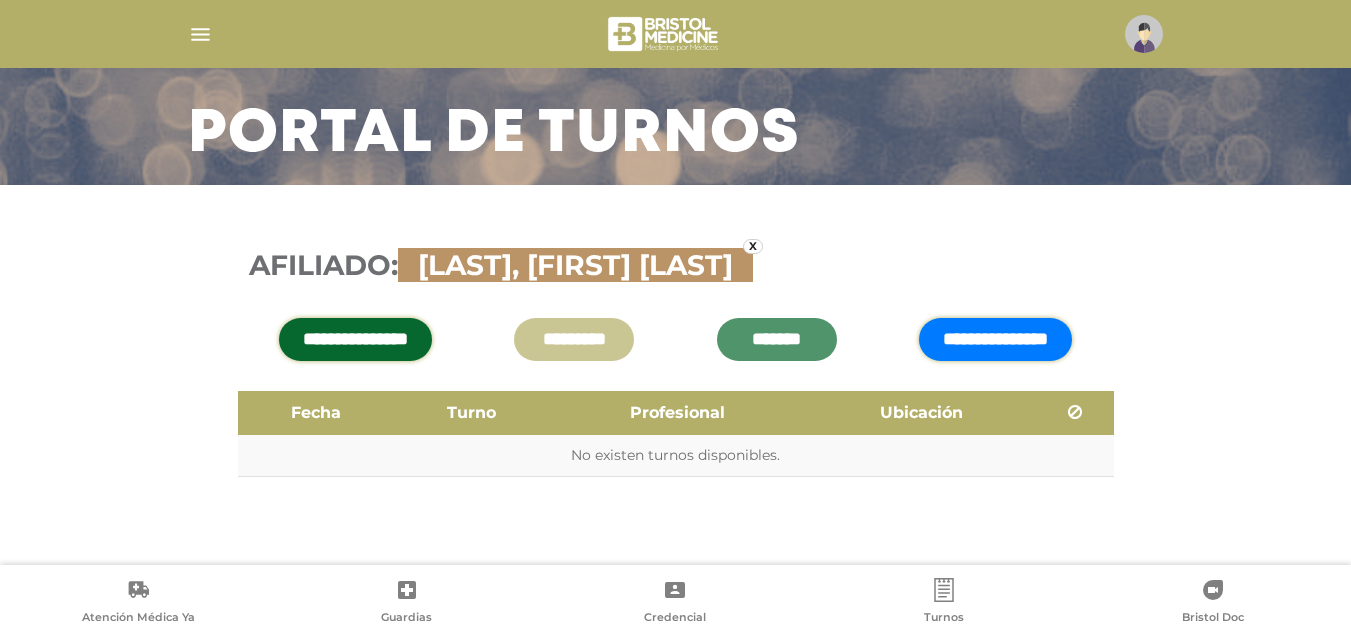 click on "**********" at bounding box center (995, 339) 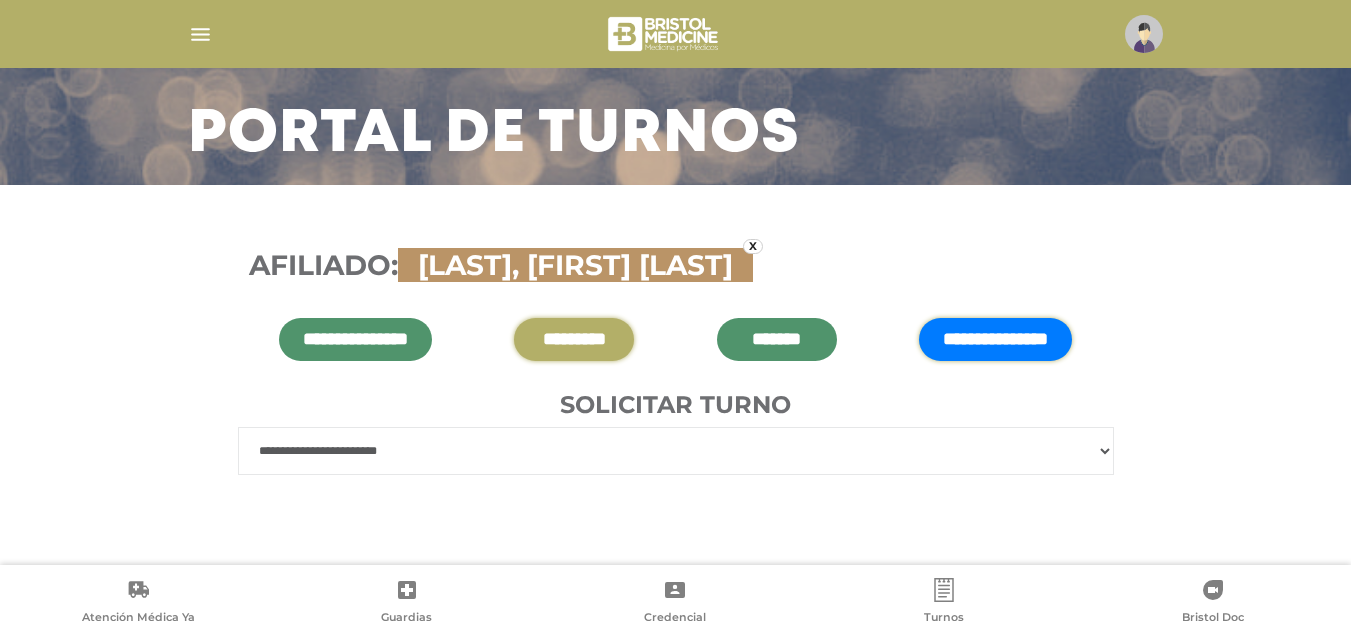 scroll, scrollTop: 145, scrollLeft: 0, axis: vertical 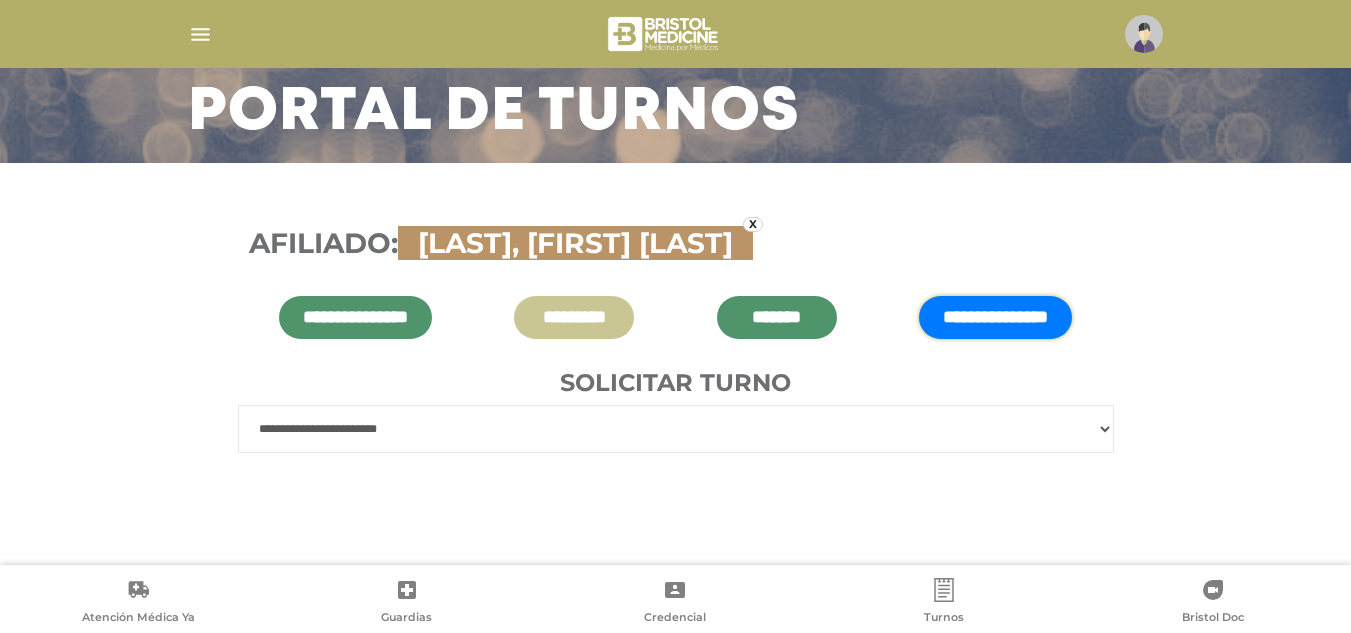 click on "**********" at bounding box center (676, 429) 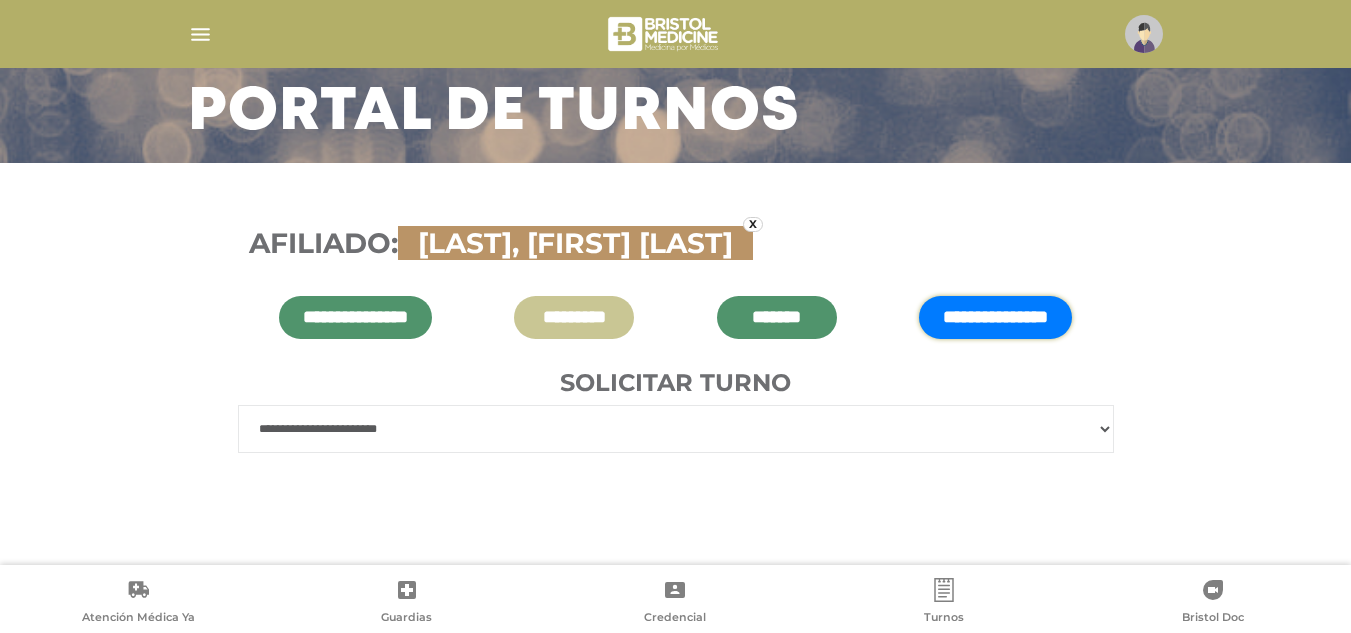 click on "**********" at bounding box center [675, 364] 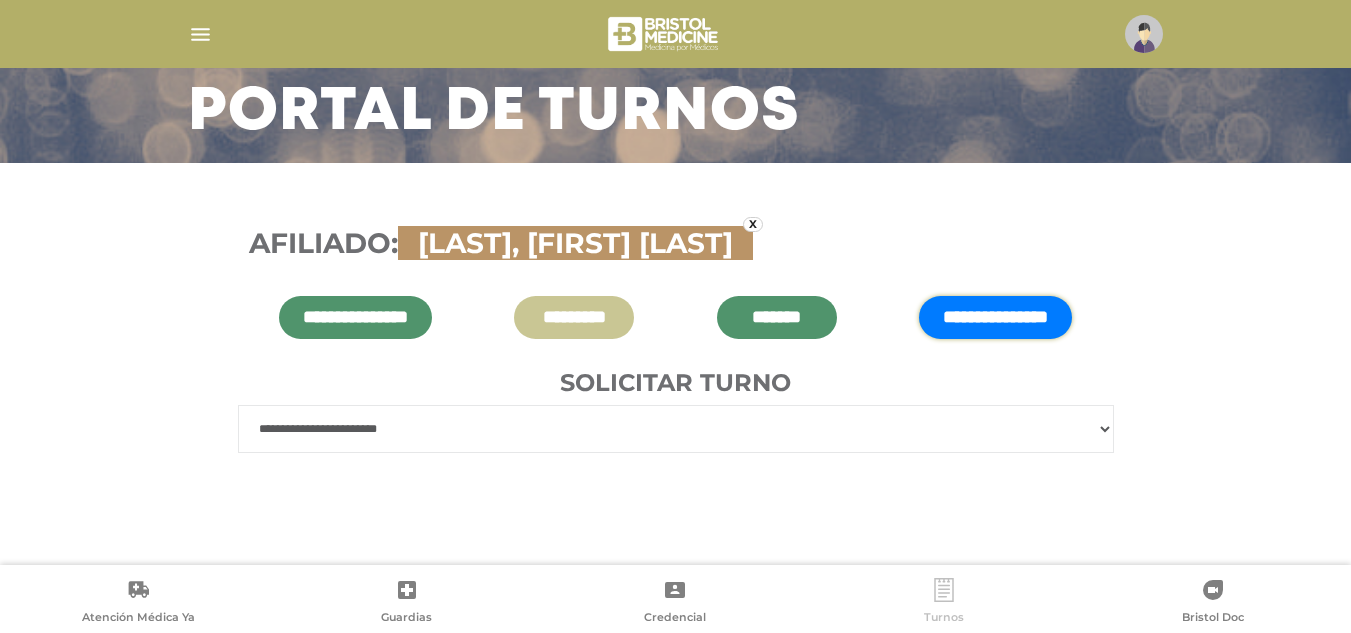 click 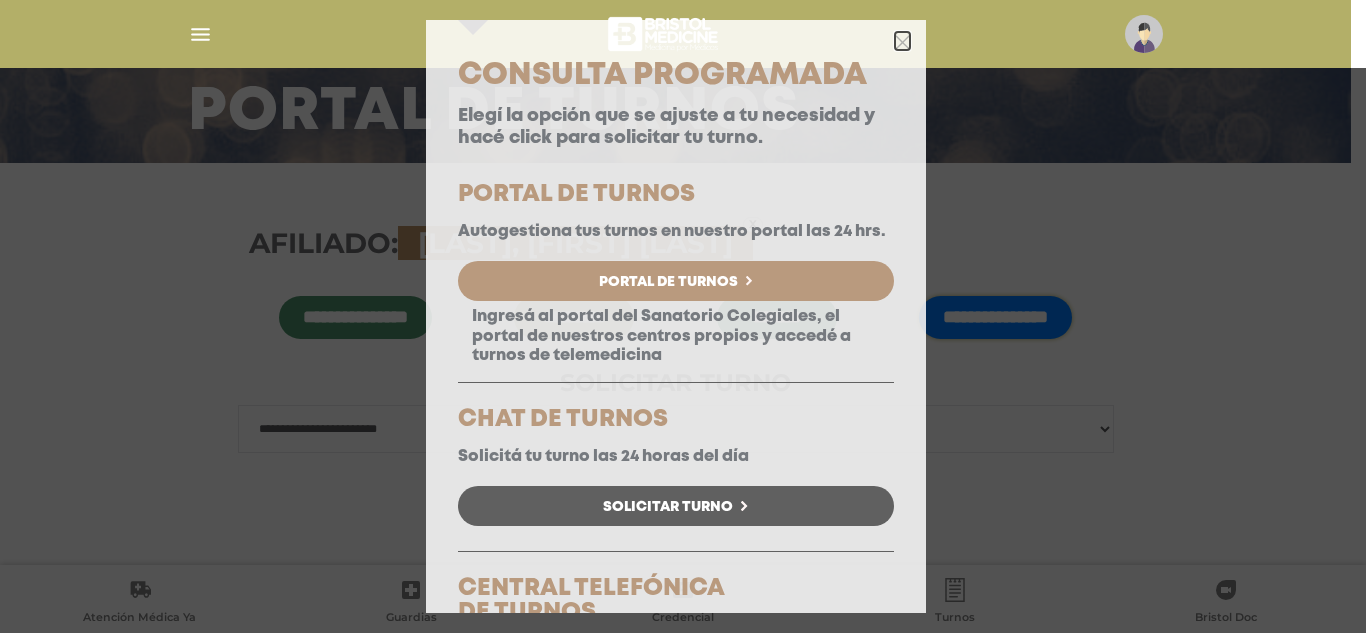 click 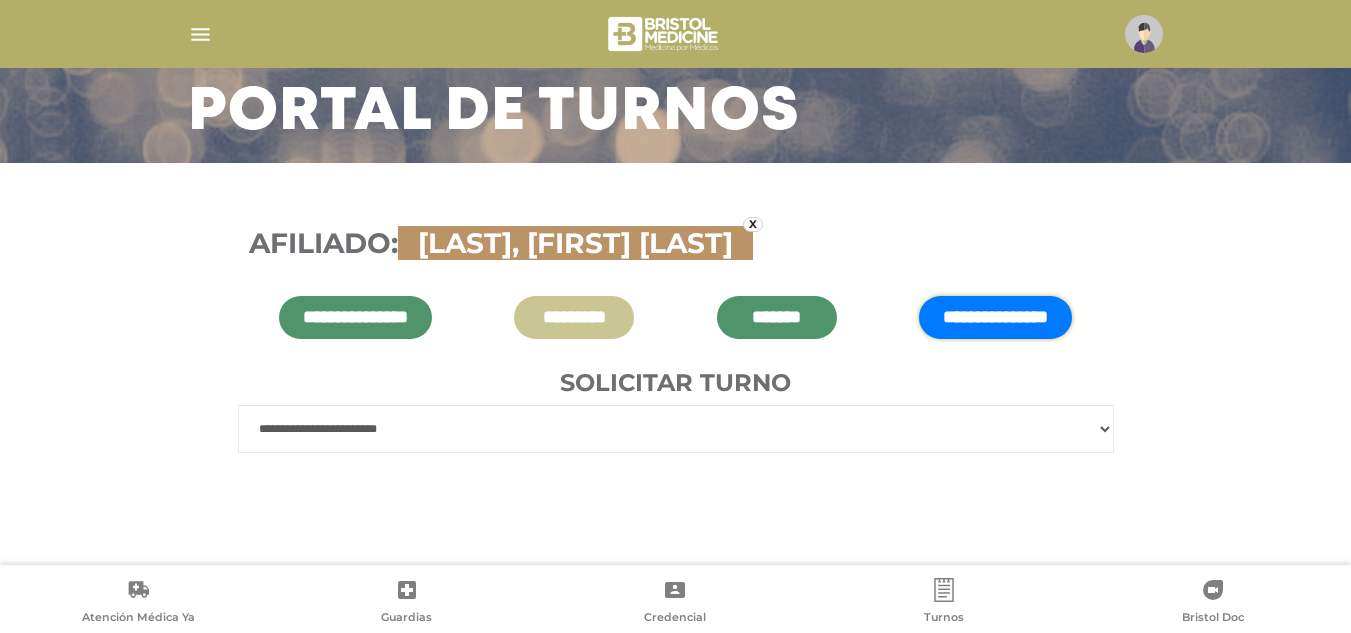 drag, startPoint x: 223, startPoint y: 24, endPoint x: 203, endPoint y: 30, distance: 20.880613 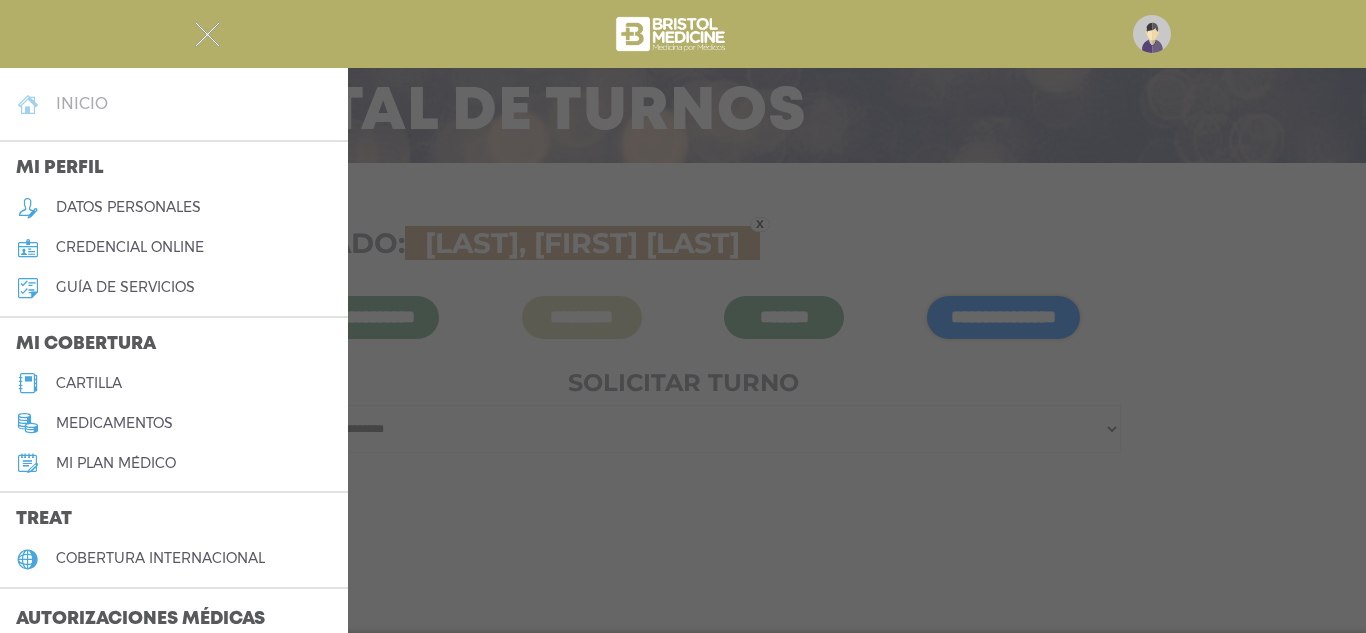click on "inicio" at bounding box center [82, 103] 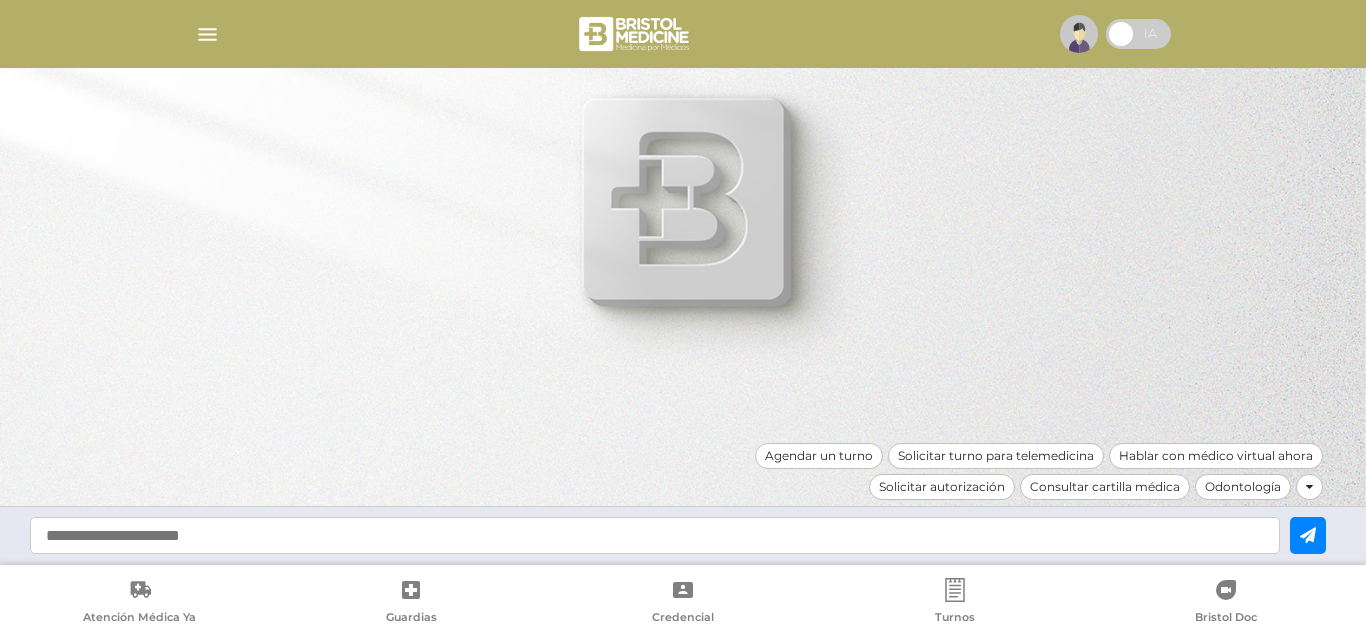 scroll, scrollTop: 0, scrollLeft: 0, axis: both 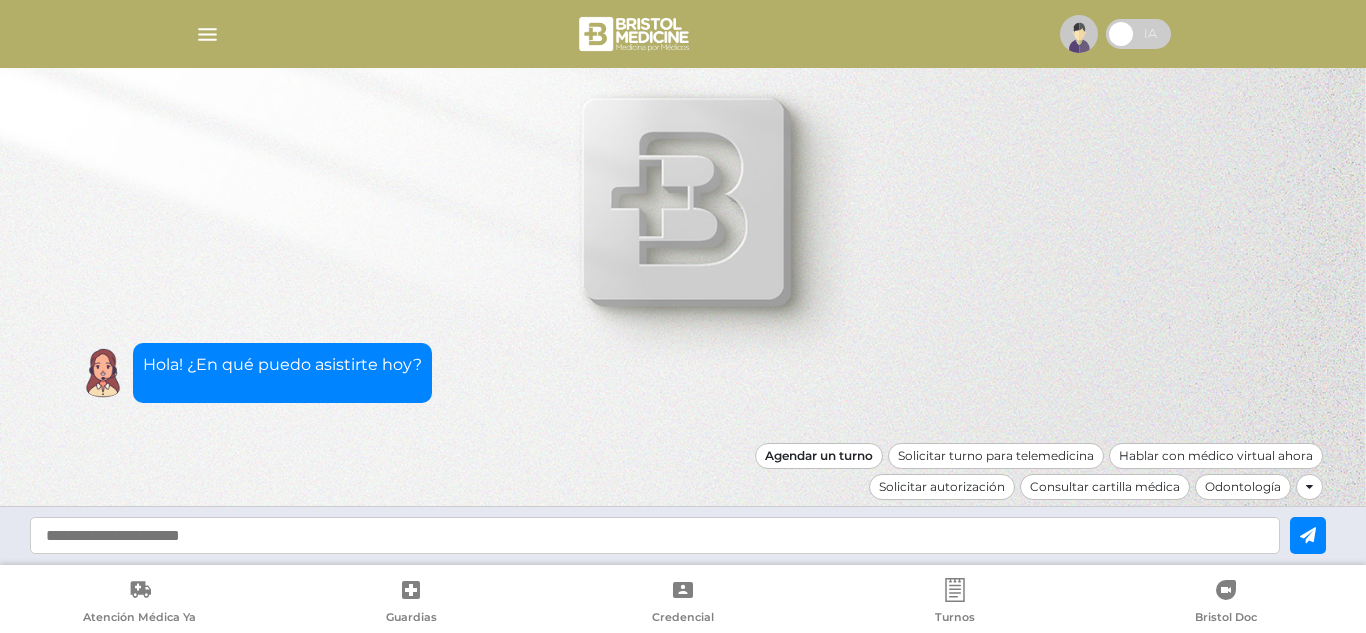 click on "Agendar un turno" at bounding box center (819, 456) 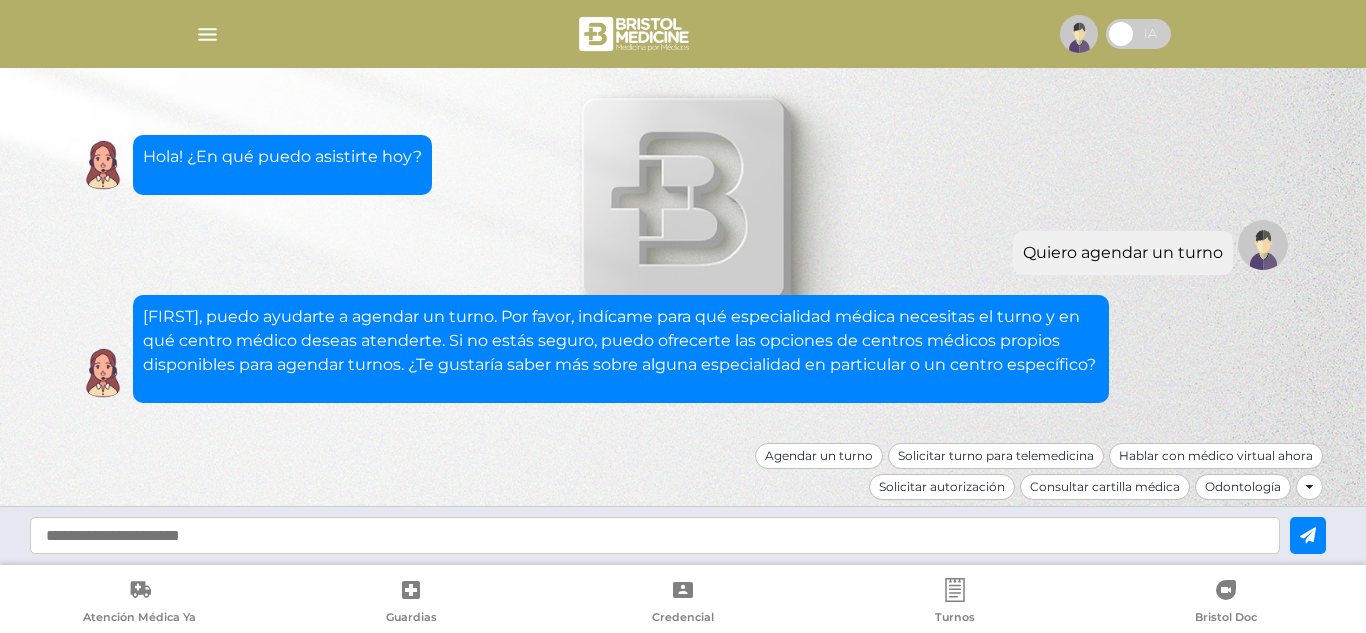 click at bounding box center [655, 535] 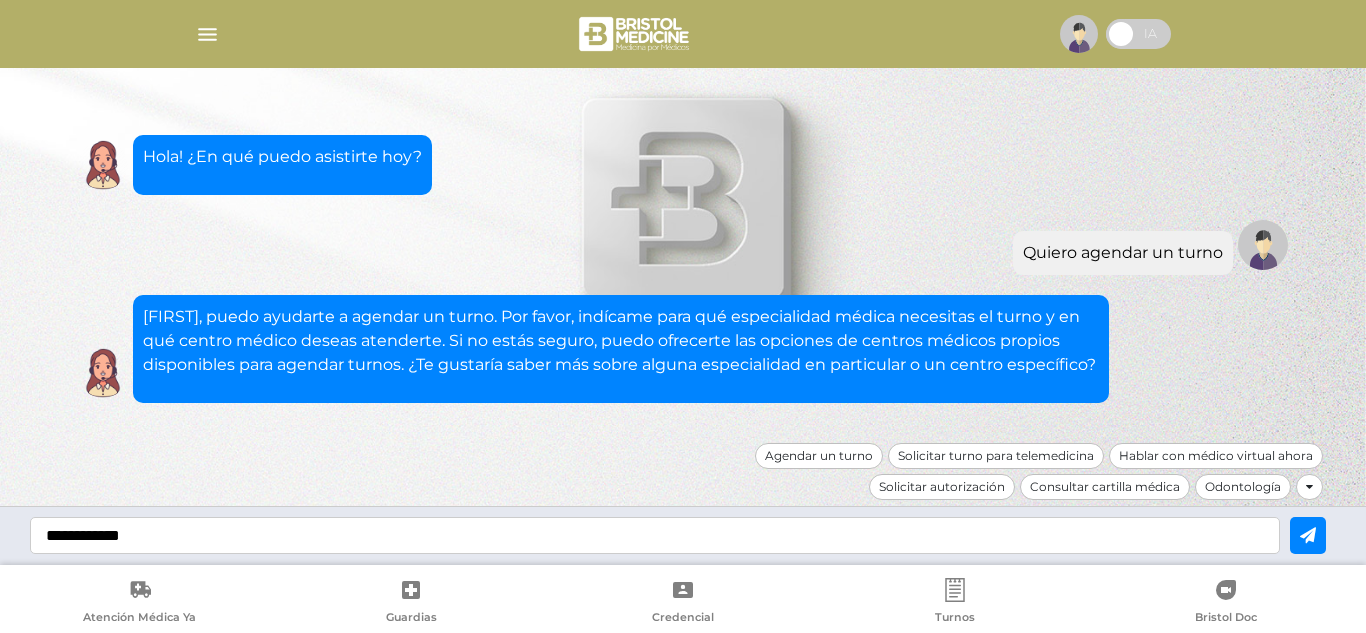 type on "**********" 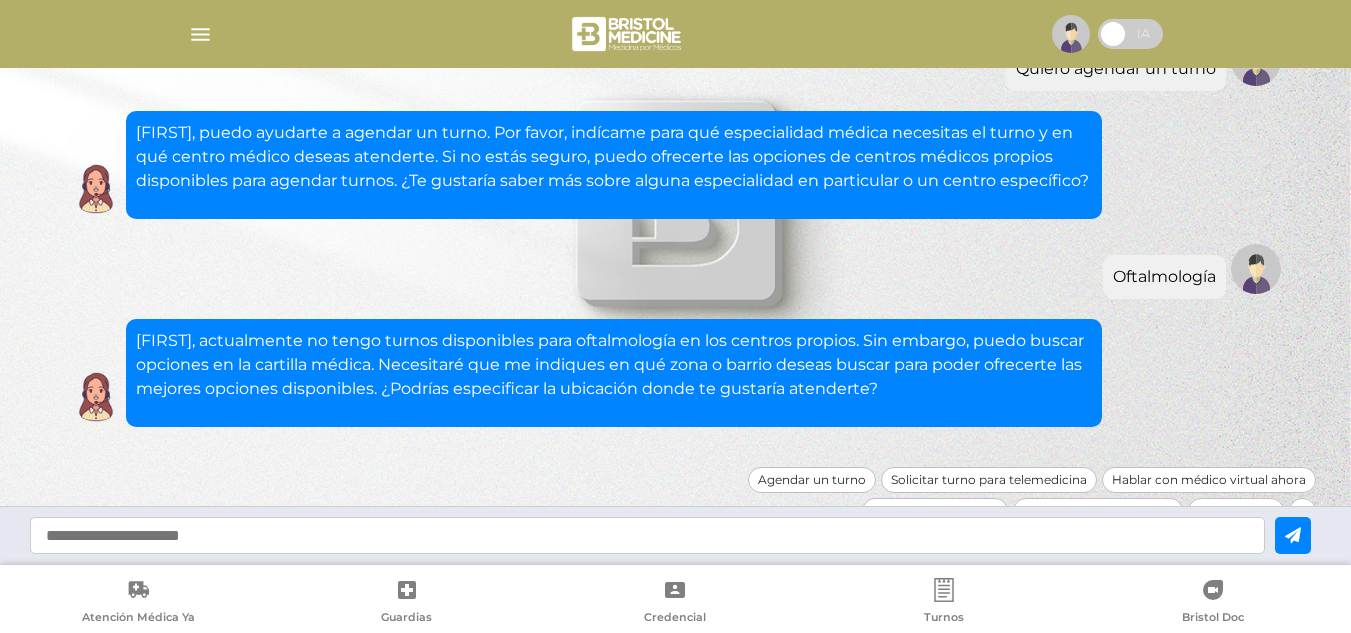 scroll, scrollTop: 187, scrollLeft: 0, axis: vertical 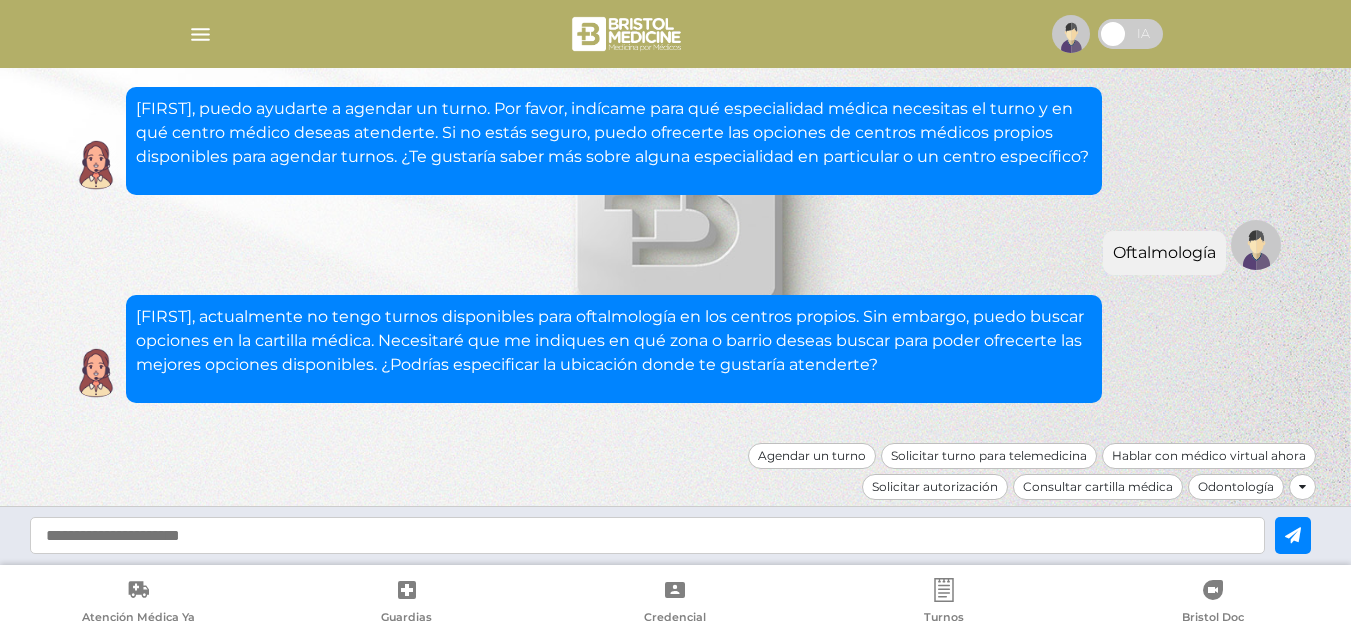 click on "[FIRST], actualmente no tengo turnos disponibles para oftalmología en los centros propios. Sin embargo, puedo buscar opciones en la cartilla médica. Necesitaré que me indiques en qué zona o barrio deseas buscar para poder ofrecerte las mejores opciones disponibles. ¿Podrías especificar la ubicación donde te gustaría atenderte?" at bounding box center [614, 341] 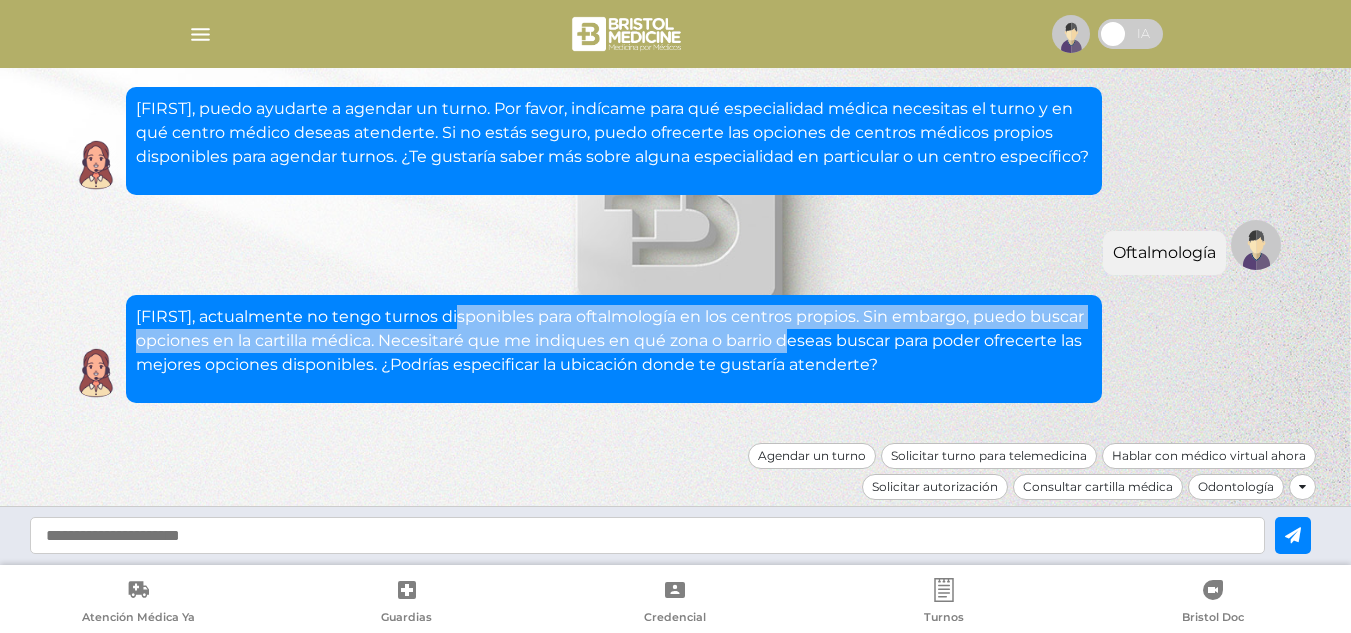 drag, startPoint x: 469, startPoint y: 316, endPoint x: 799, endPoint y: 338, distance: 330.7325 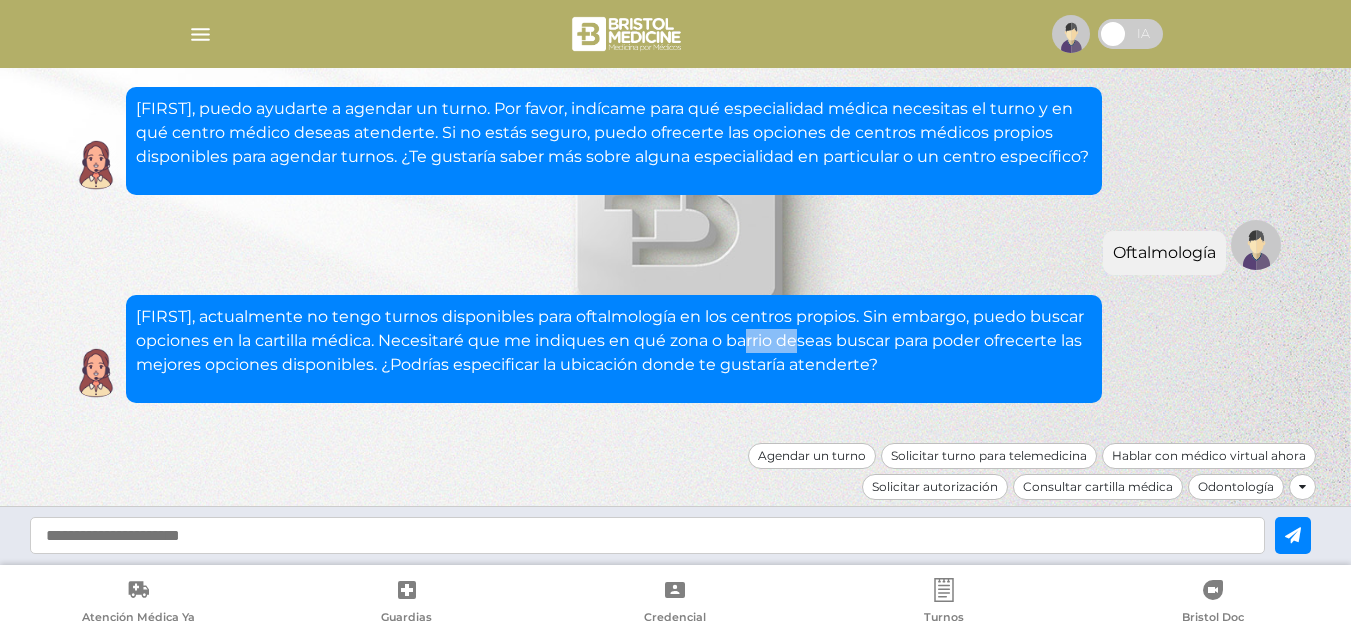 click on "[FIRST], actualmente no tengo turnos disponibles para oftalmología en los centros propios. Sin embargo, puedo buscar opciones en la cartilla médica. Necesitaré que me indiques en qué zona o barrio deseas buscar para poder ofrecerte las mejores opciones disponibles. ¿Podrías especificar la ubicación donde te gustaría atenderte?" at bounding box center (614, 341) 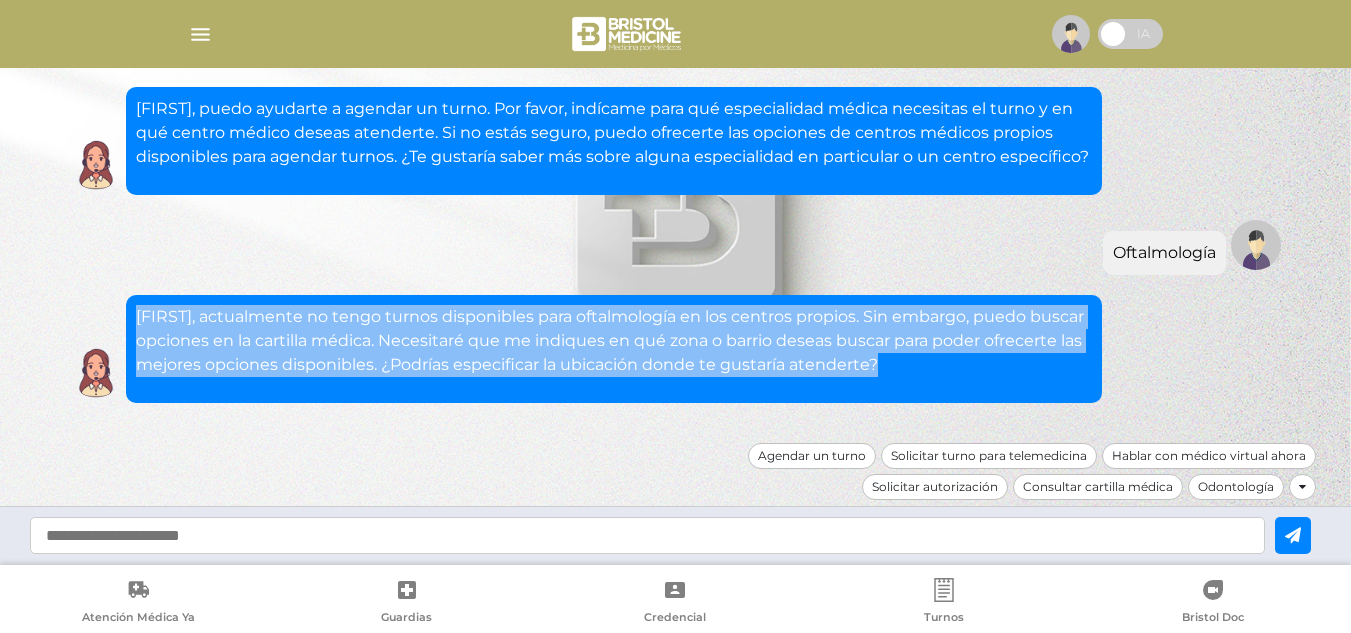 drag, startPoint x: 799, startPoint y: 338, endPoint x: 648, endPoint y: 351, distance: 151.55856 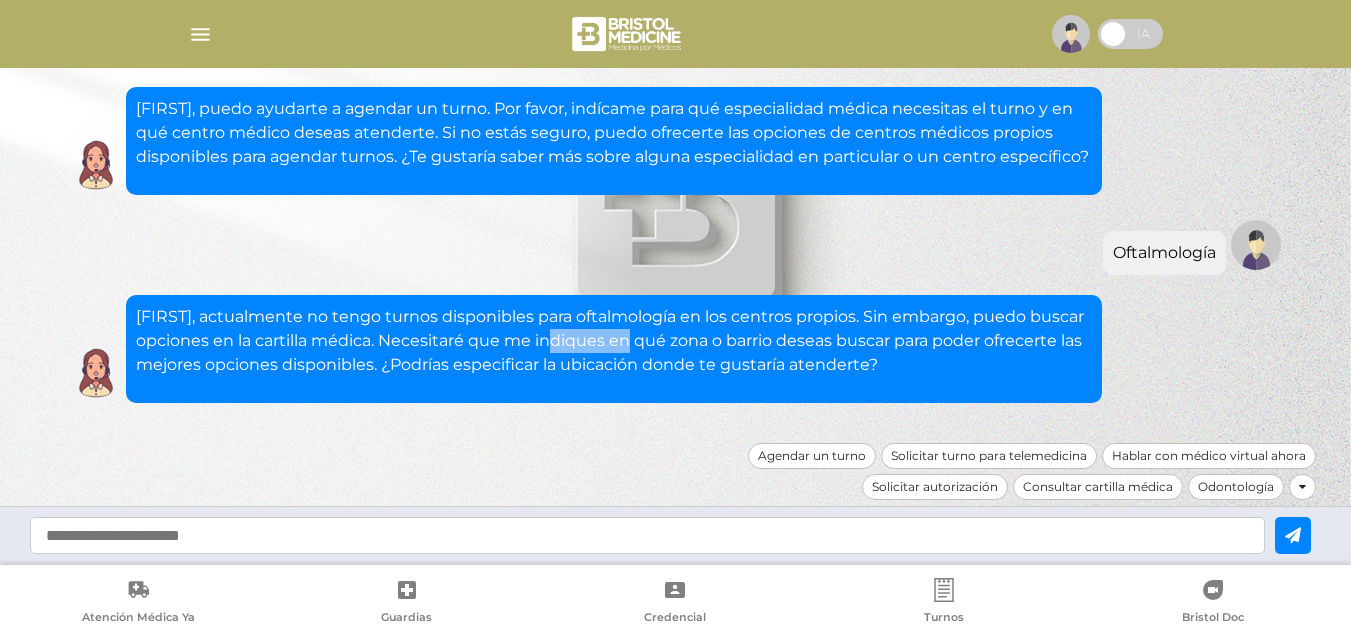 click on "[FIRST], actualmente no tengo turnos disponibles para oftalmología en los centros propios. Sin embargo, puedo buscar opciones en la cartilla médica. Necesitaré que me indiques en qué zona o barrio deseas buscar para poder ofrecerte las mejores opciones disponibles. ¿Podrías especificar la ubicación donde te gustaría atenderte?" at bounding box center (614, 341) 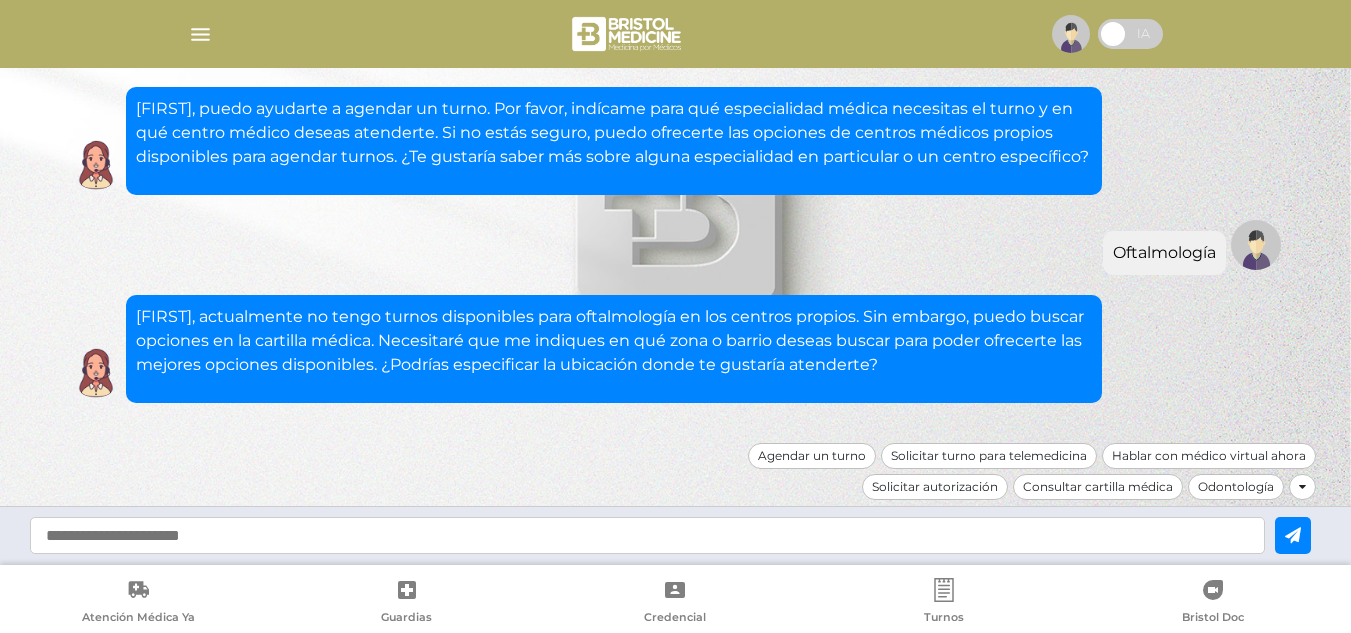 click on "[FIRST], actualmente no tengo turnos disponibles para oftalmología en los centros propios. Sin embargo, puedo buscar opciones en la cartilla médica. Necesitaré que me indiques en qué zona o barrio deseas buscar para poder ofrecerte las mejores opciones disponibles. ¿Podrías especificar la ubicación donde te gustaría atenderte?
Oftalmología
[FIRST], puedo ayudarte a agendar un turno. Por favor, indícame para qué especialidad médica necesitas el turno y en qué centro médico deseas atenderte. Si no estás seguro, puedo ofrecerte las opciones de centros médicos propios disponibles para agendar turnos. ¿Te gustaría saber más sobre alguna especialidad en particular o un centro específico?
Quiero agendar un turno
Hola! ¿En qué puedo asistirte hoy?" at bounding box center [676, 140] 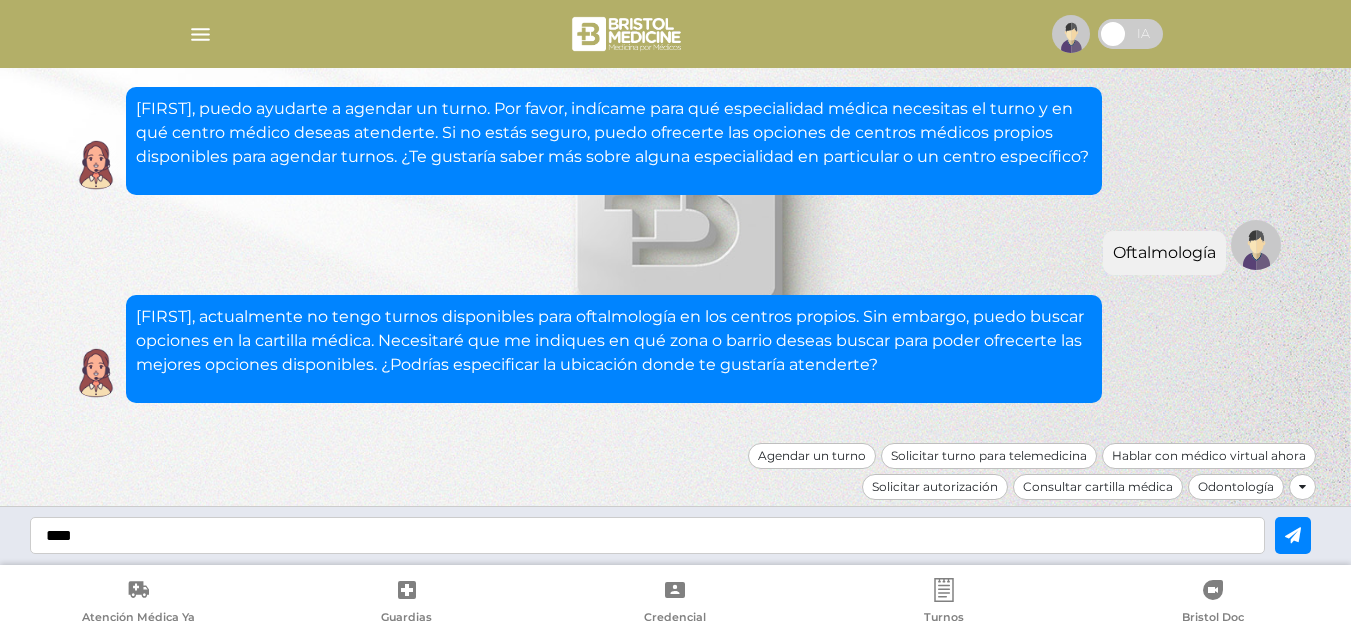 type on "****" 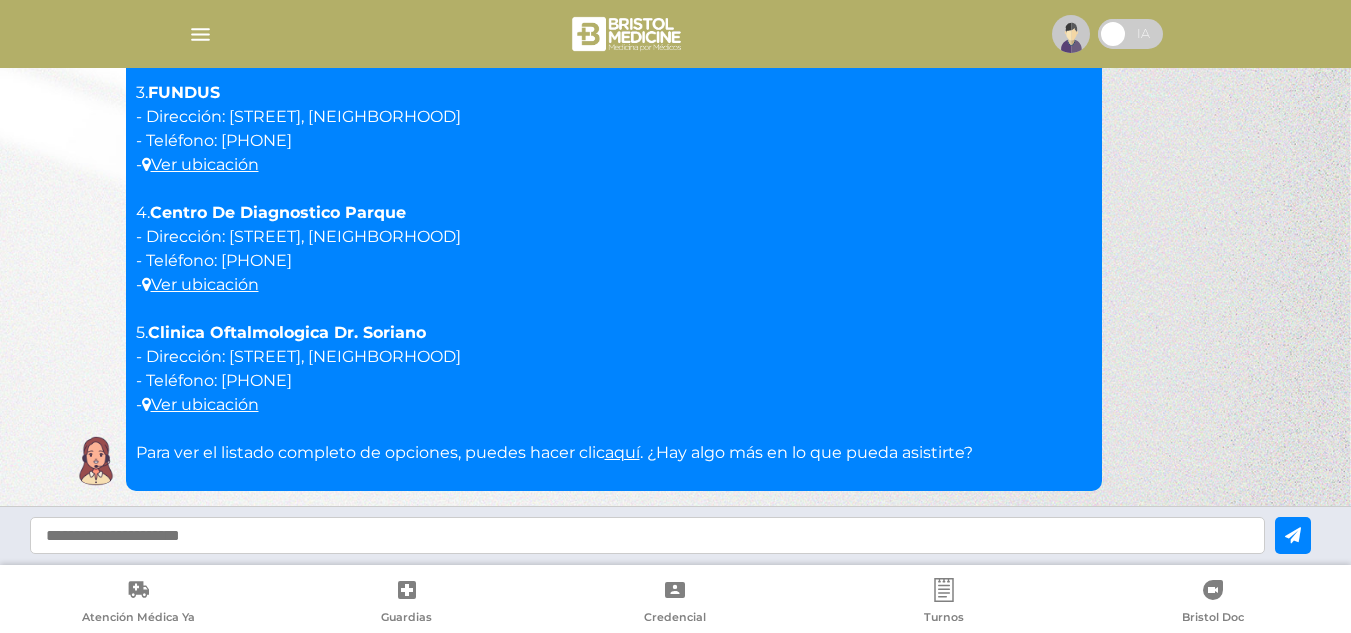 scroll, scrollTop: 1019, scrollLeft: 0, axis: vertical 